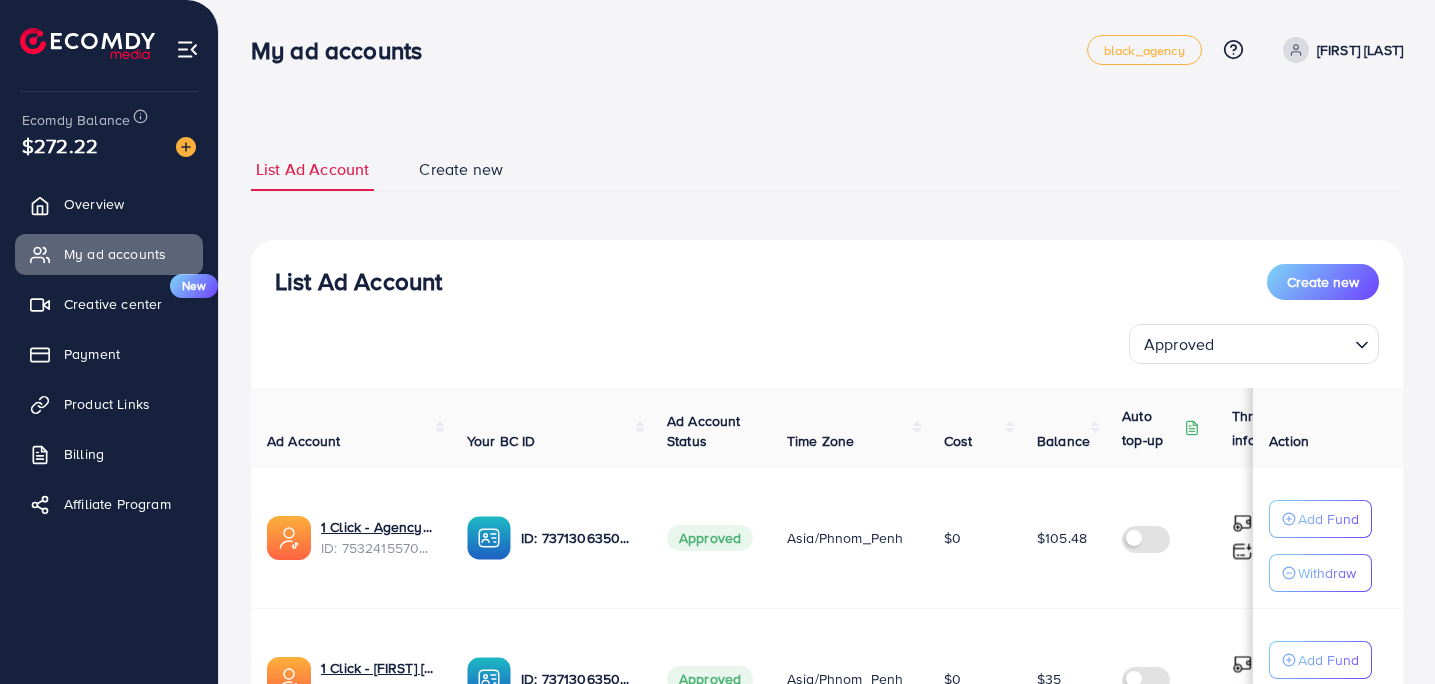 select on "***" 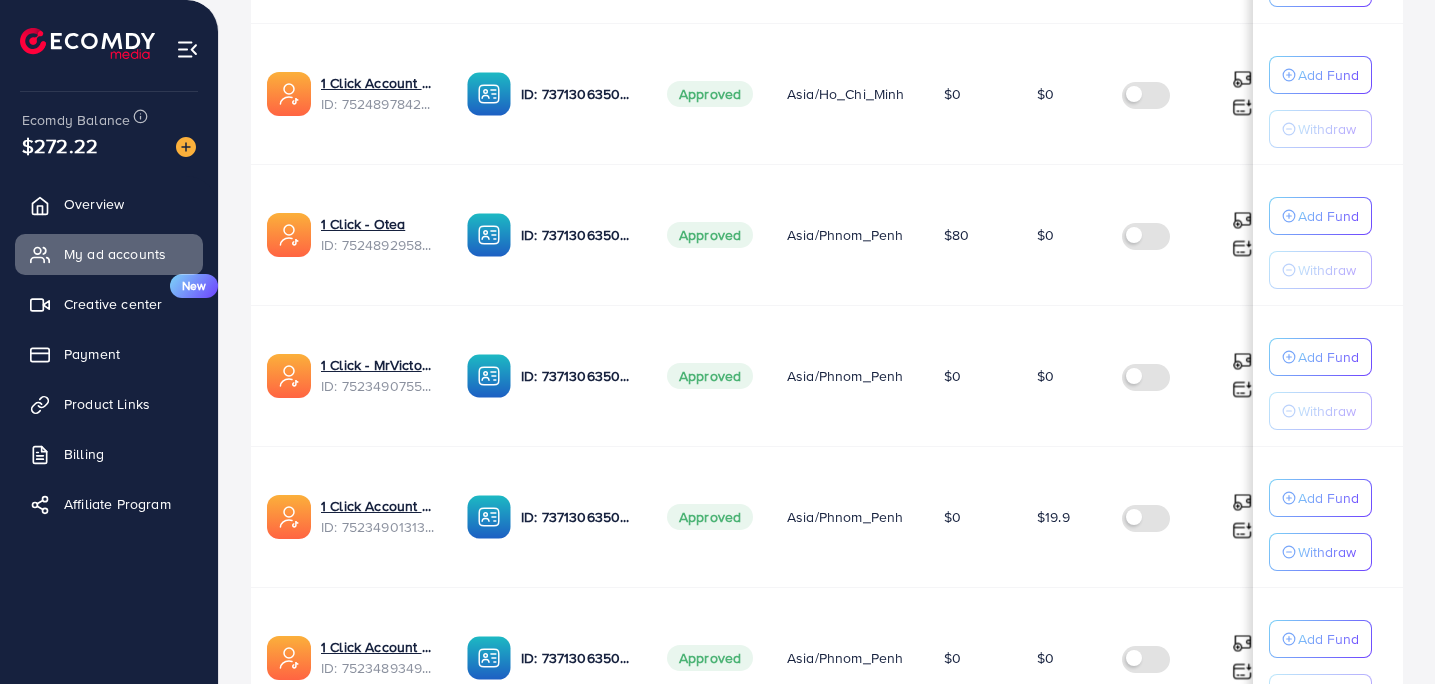 scroll, scrollTop: 11908, scrollLeft: 0, axis: vertical 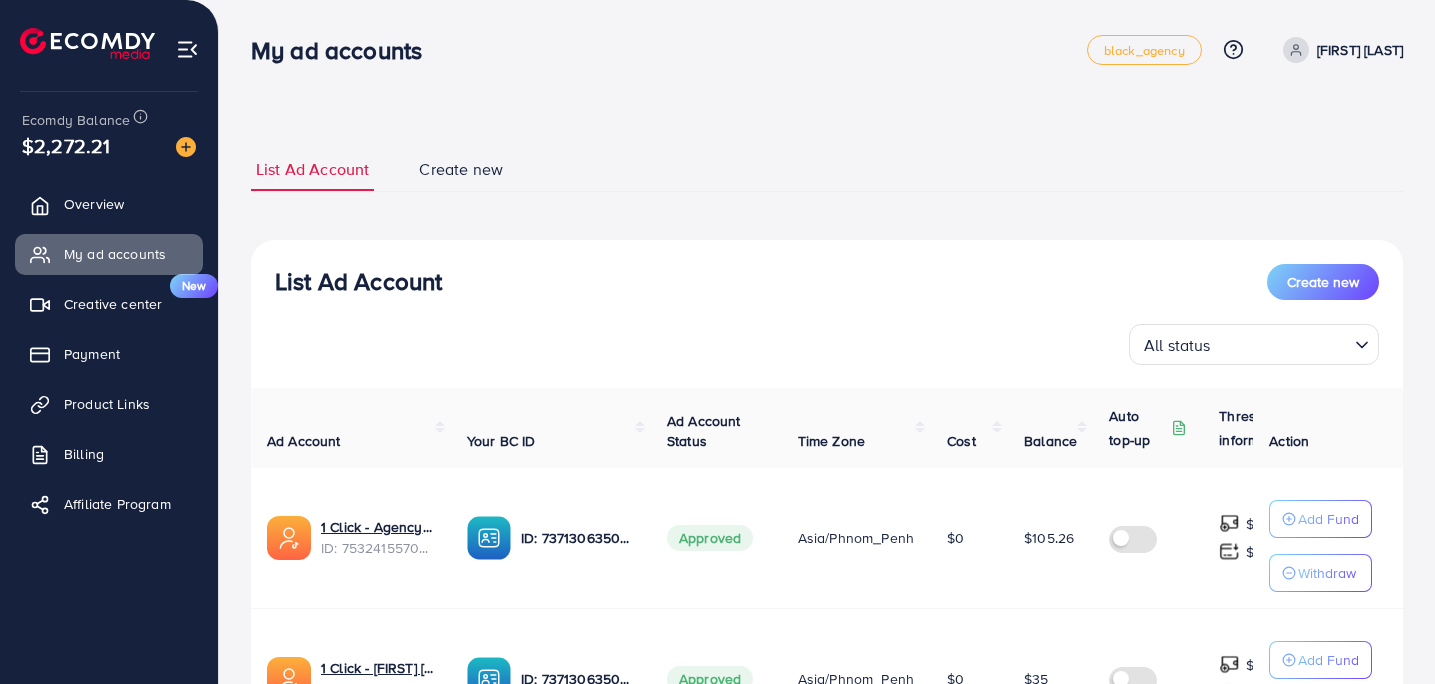 click on "All status" at bounding box center (1242, 342) 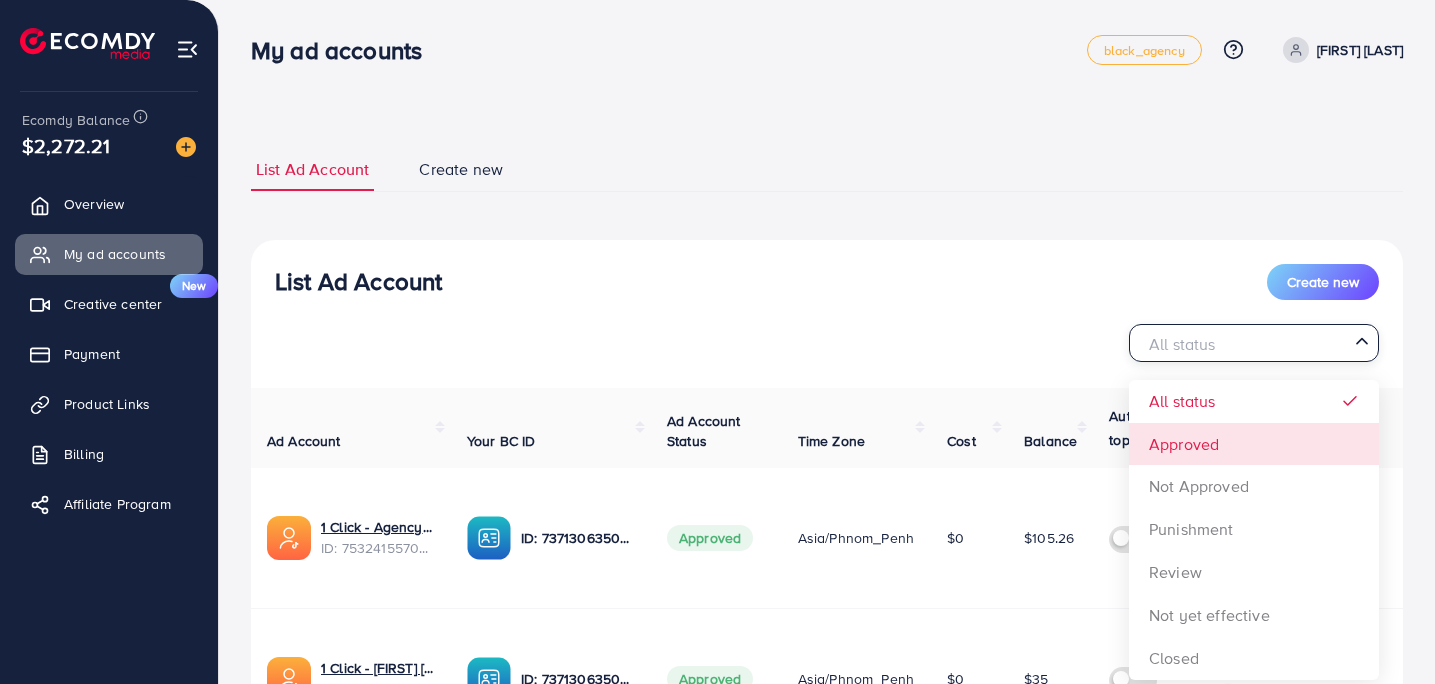 drag, startPoint x: 1175, startPoint y: 446, endPoint x: 1109, endPoint y: 416, distance: 72.498276 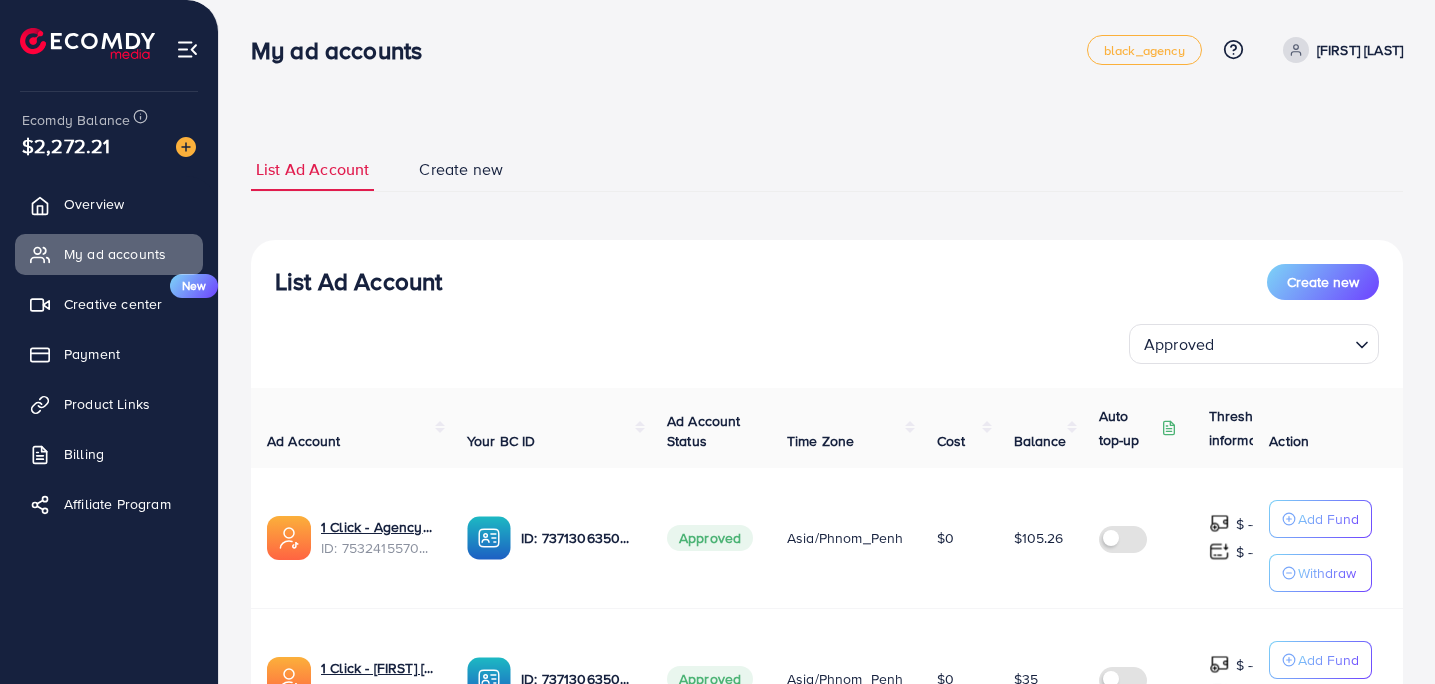 click on "List Ad Account   Create new" at bounding box center (827, 282) 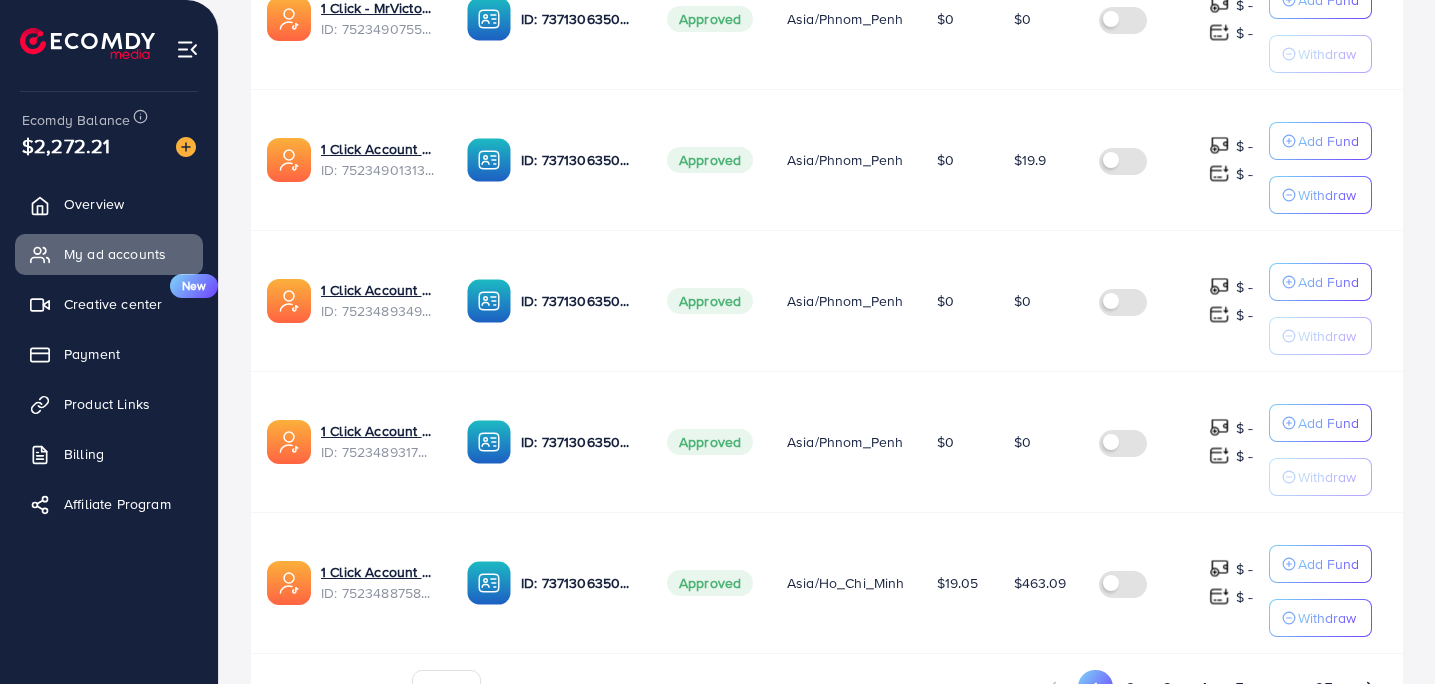 scroll, scrollTop: 1342, scrollLeft: 0, axis: vertical 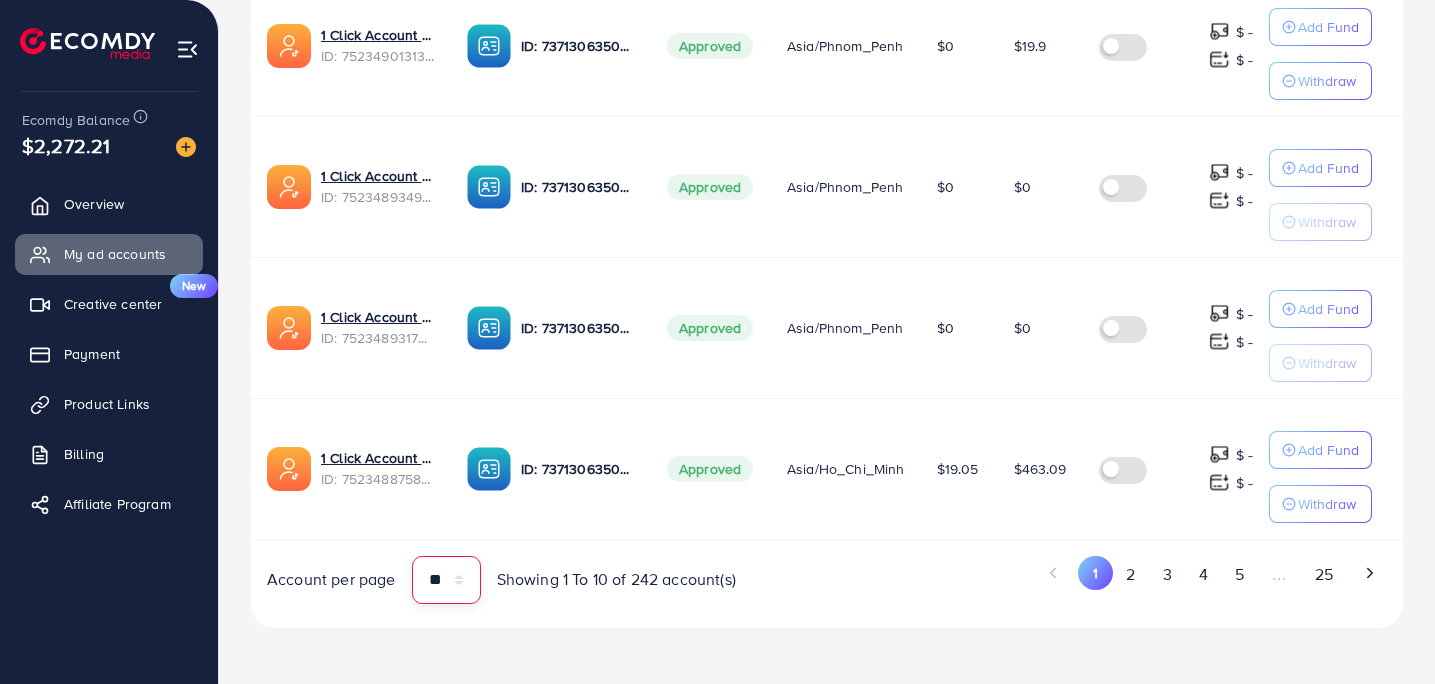 click on "** ** ** ***" at bounding box center [446, 580] 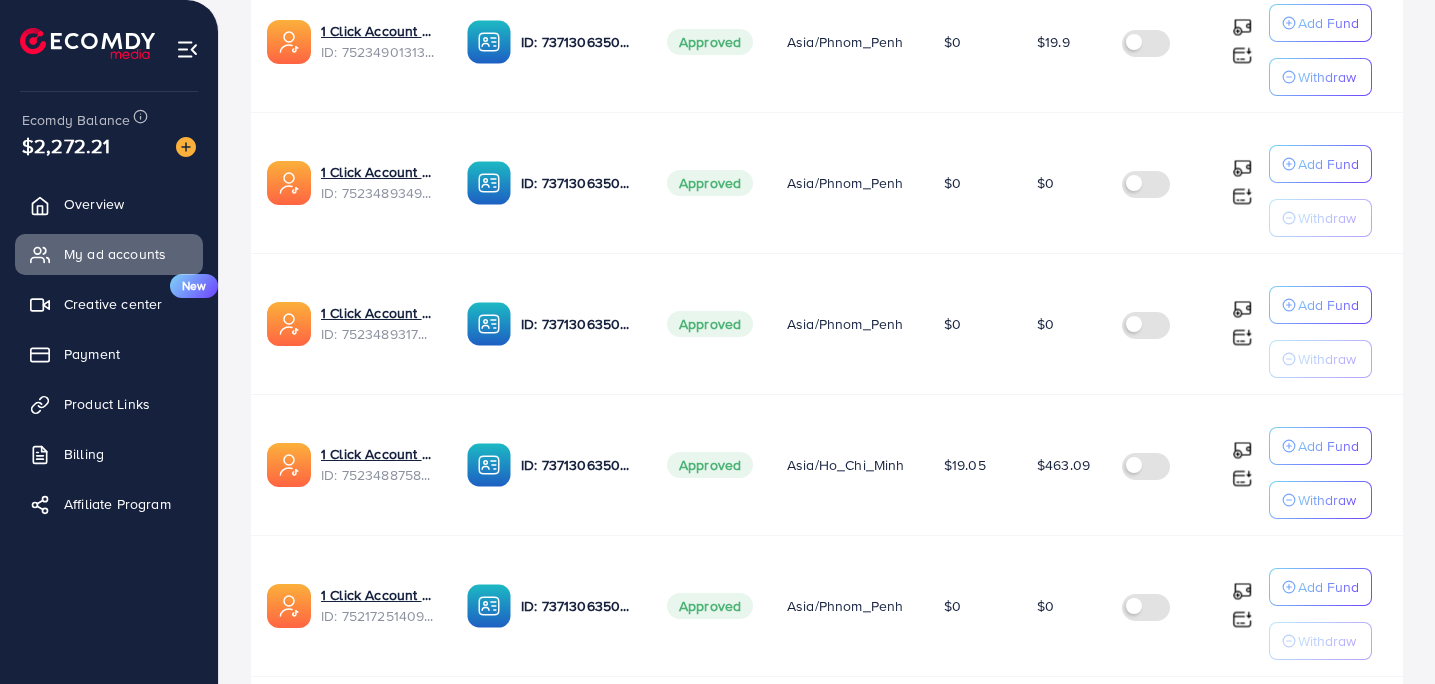 scroll, scrollTop: 11908, scrollLeft: 0, axis: vertical 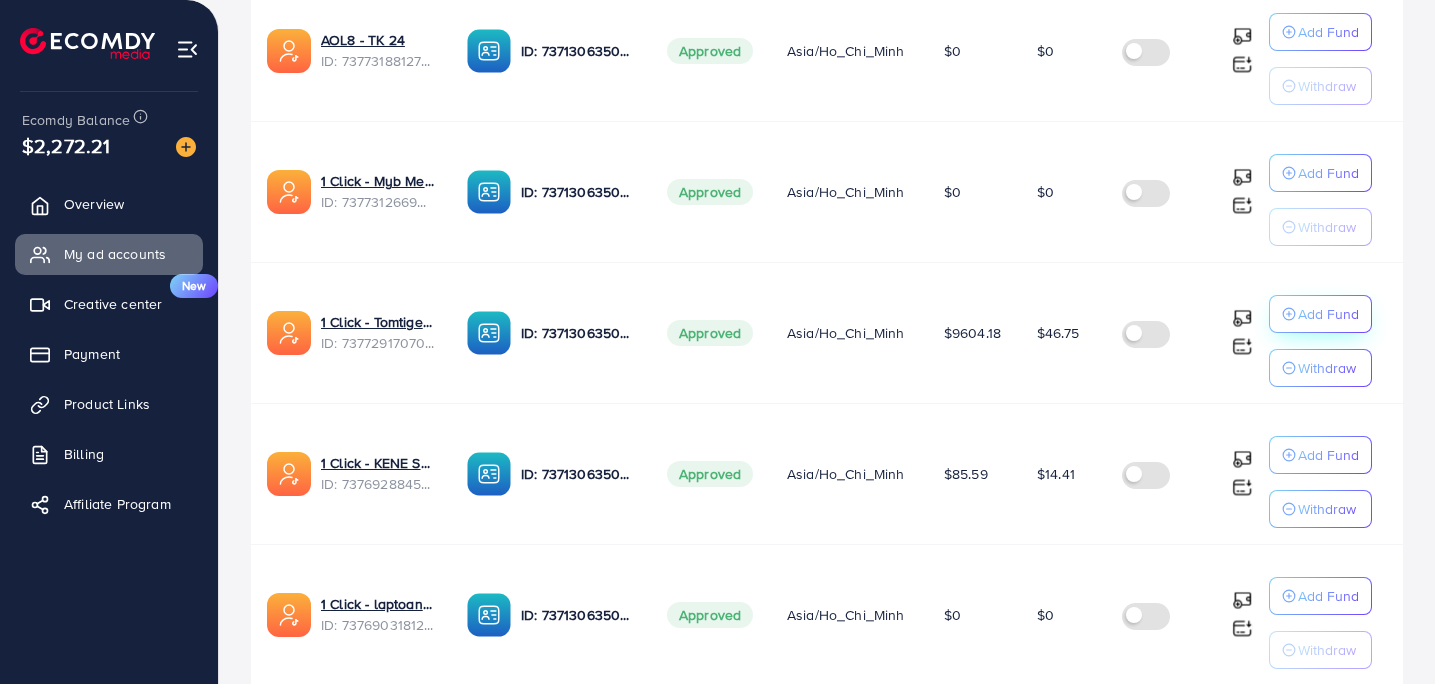 click on "Add Fund" at bounding box center [1328, -11389] 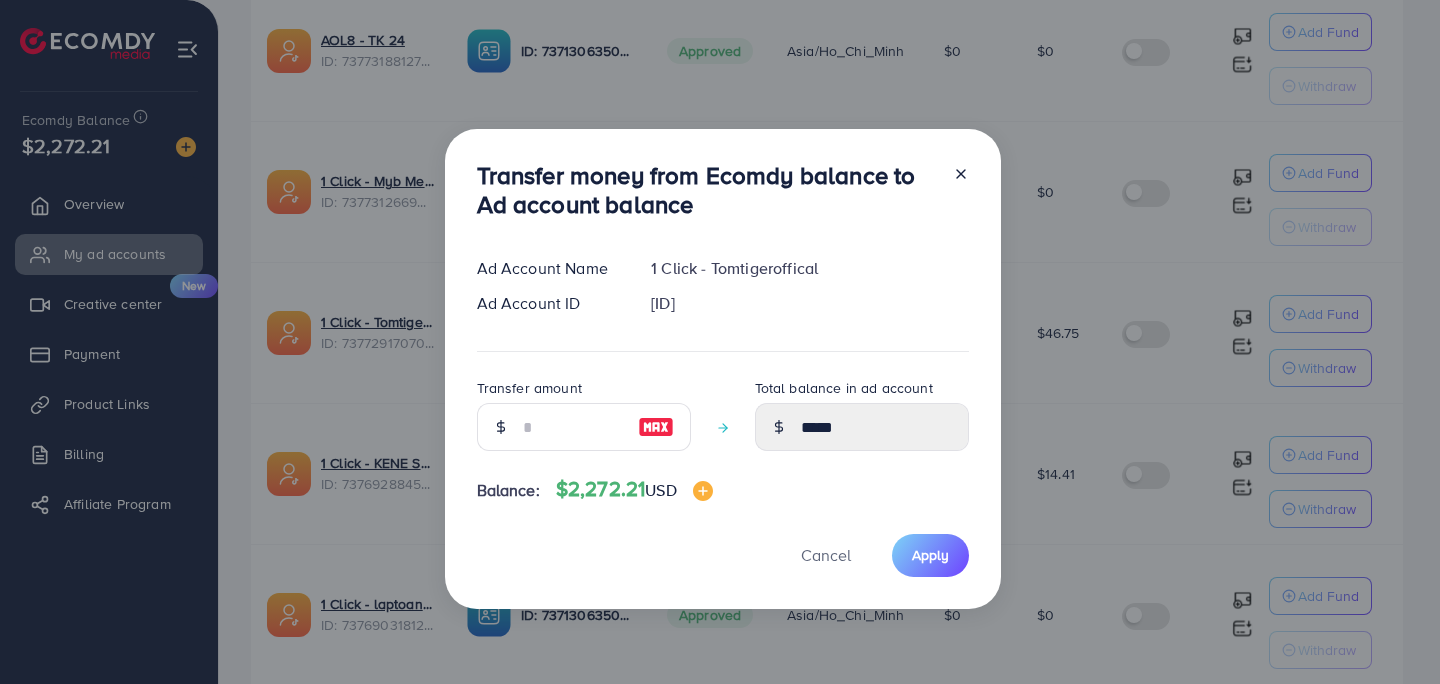 click at bounding box center (500, 427) 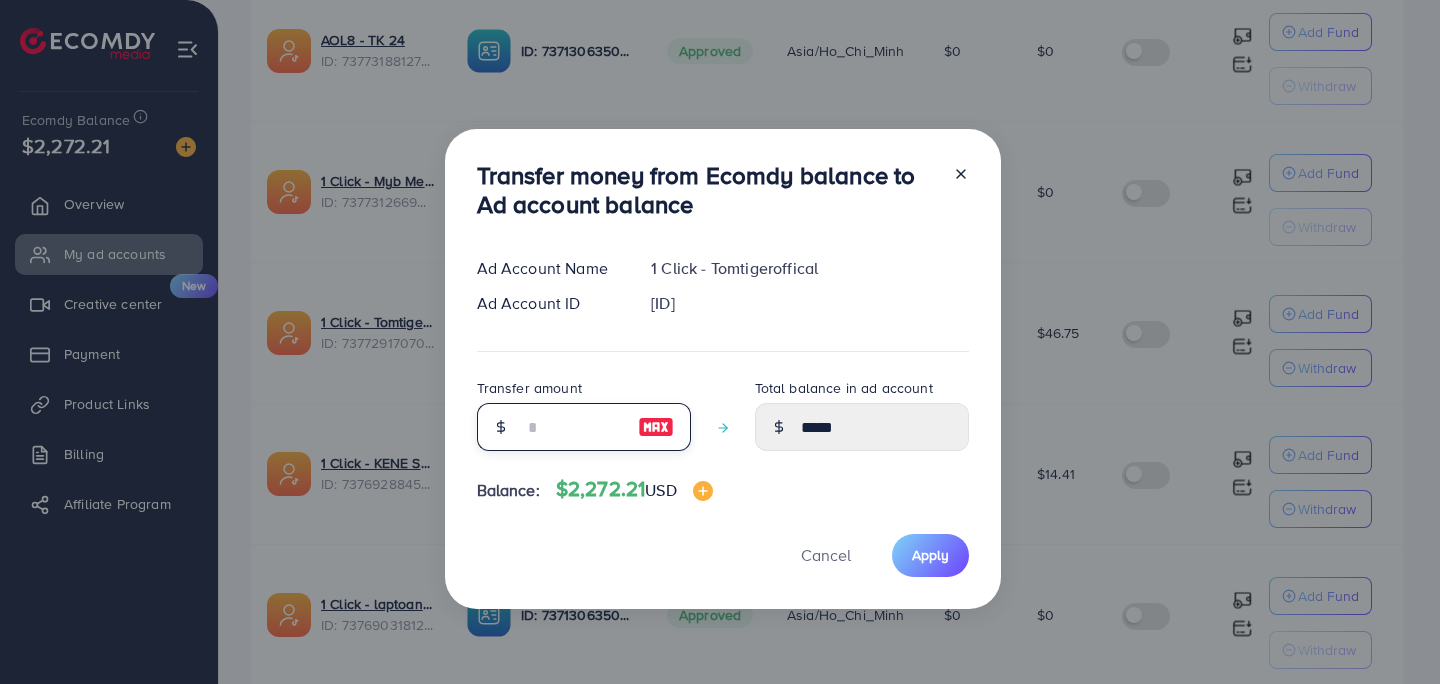 click at bounding box center (573, 427) 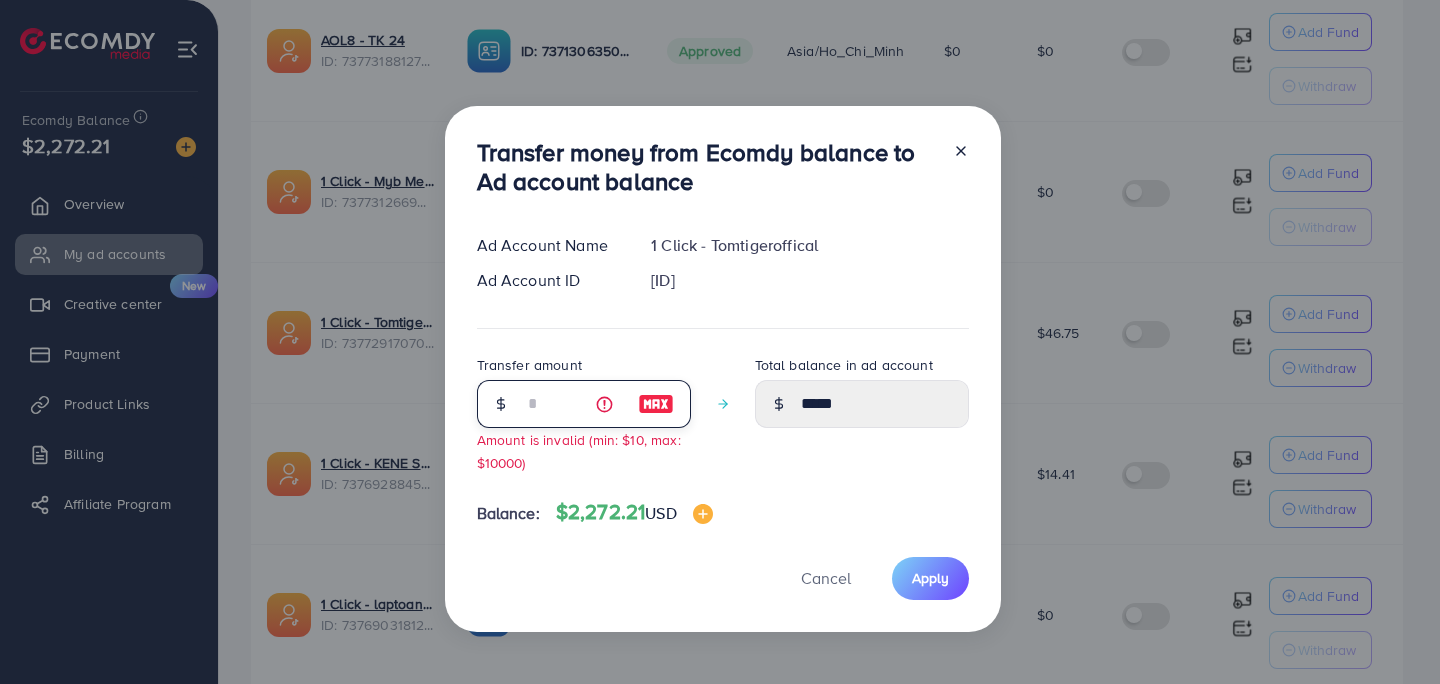 type on "**" 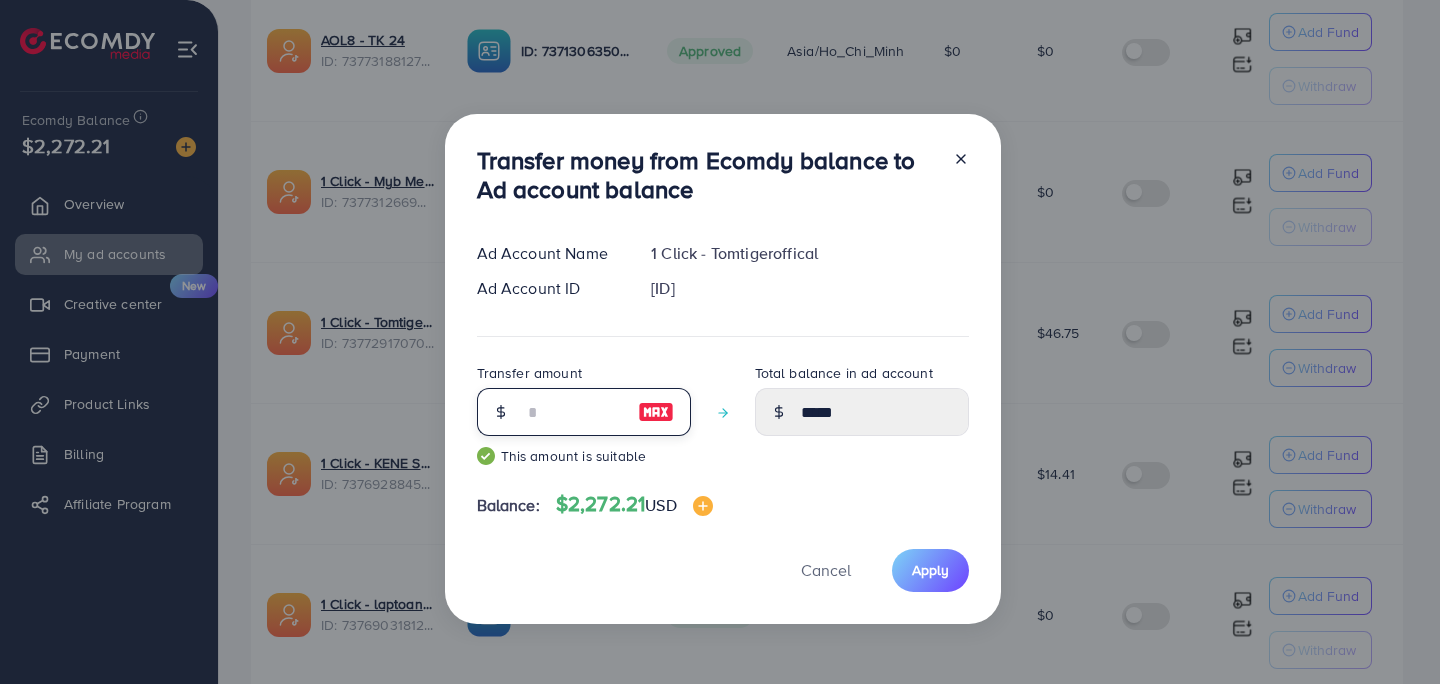 type on "*****" 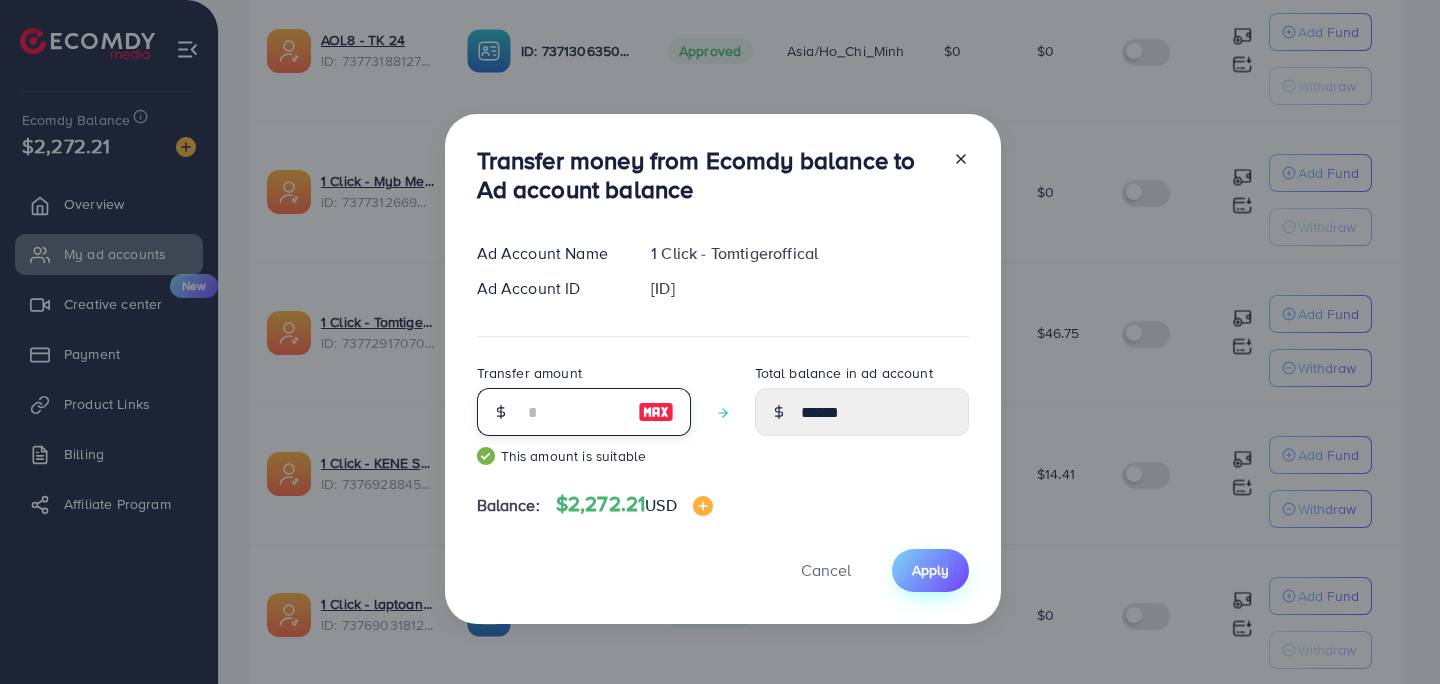 type on "***" 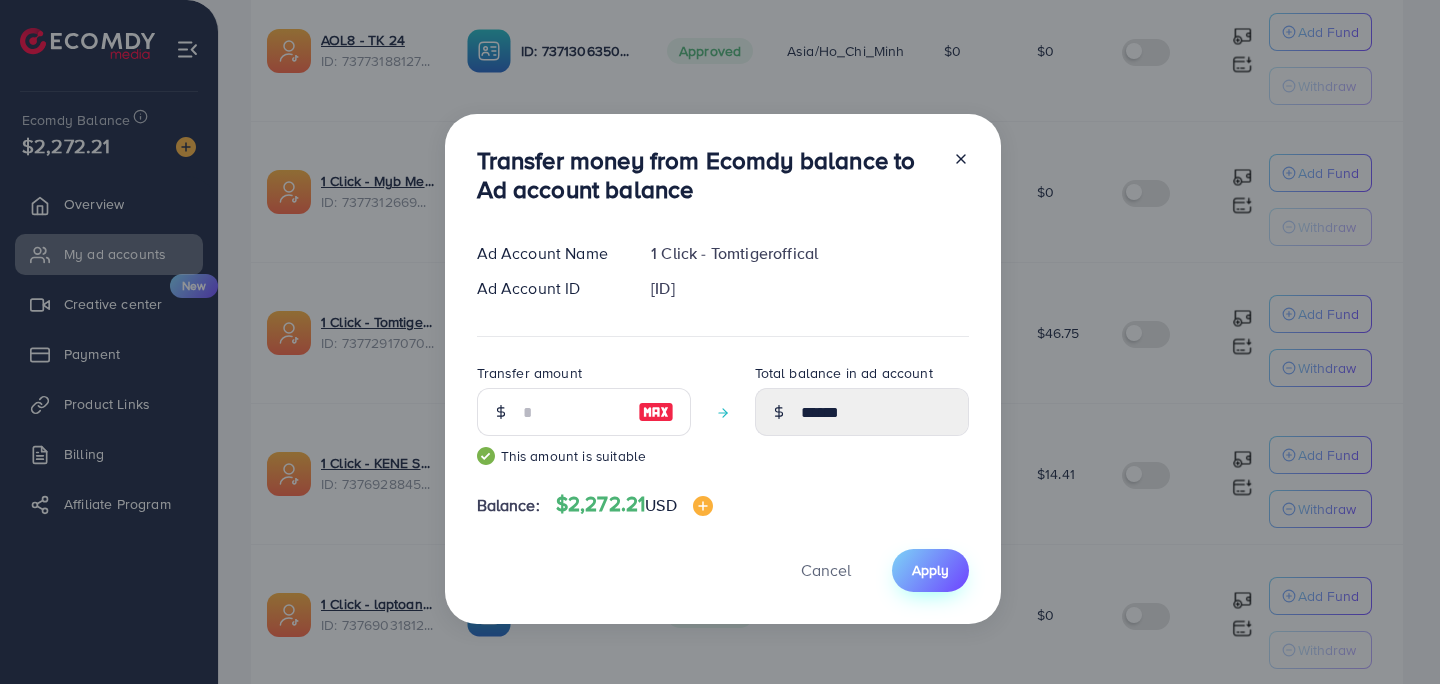 click on "Apply" at bounding box center (930, 570) 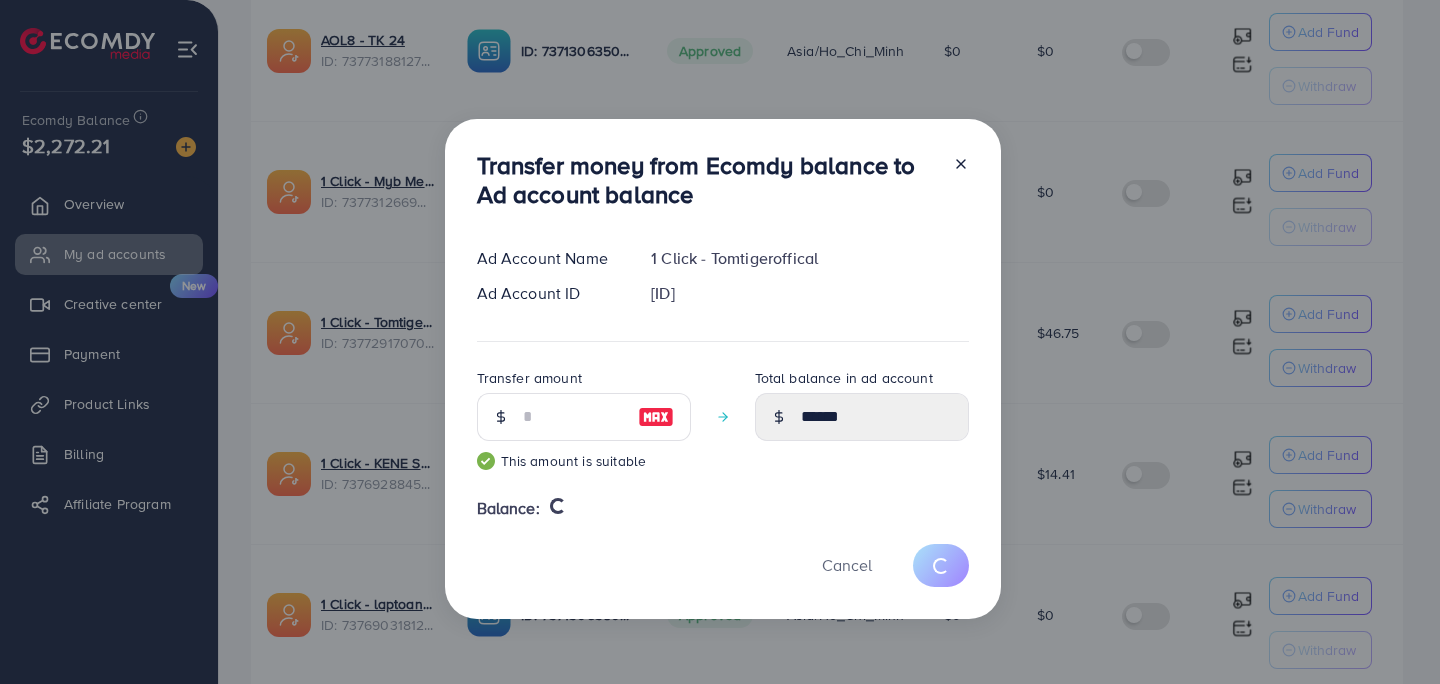 type 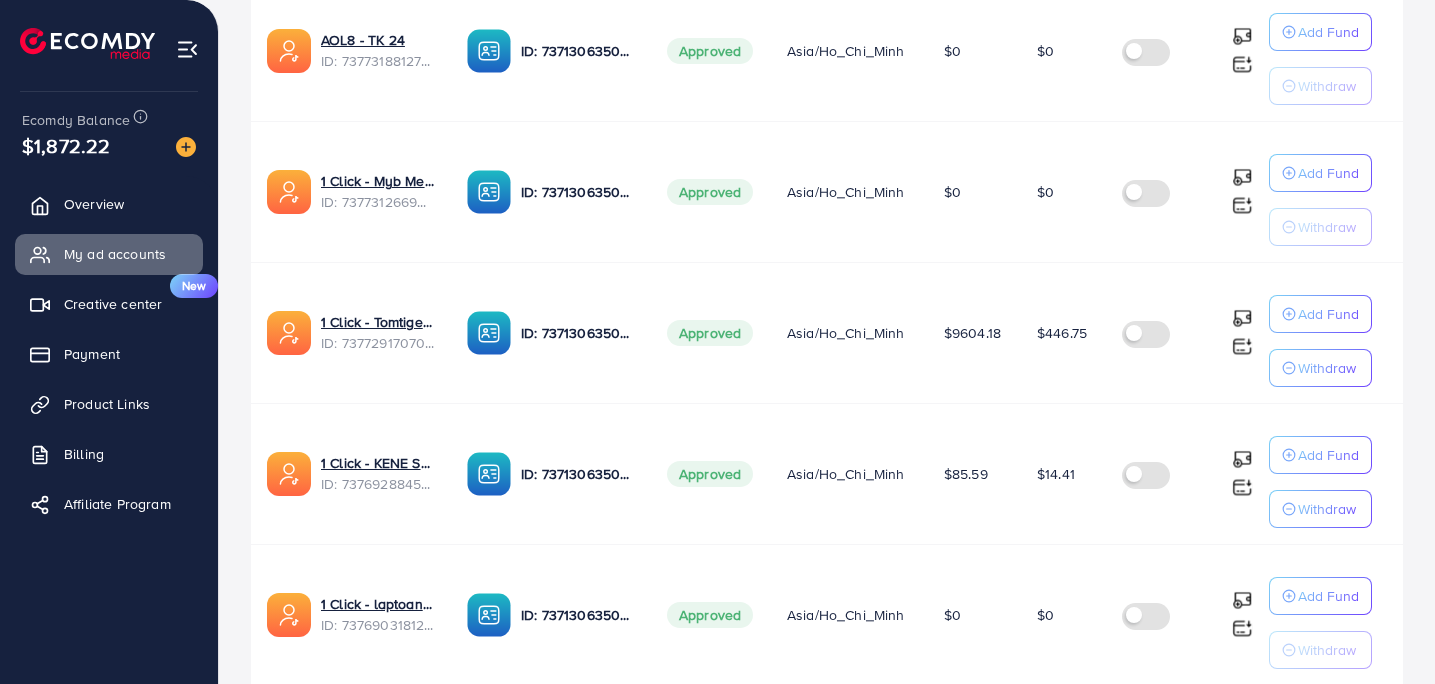 click on "Overview My ad accounts Creative center  New  Payment Product Links Billing Affiliate Program" at bounding box center (109, 360) 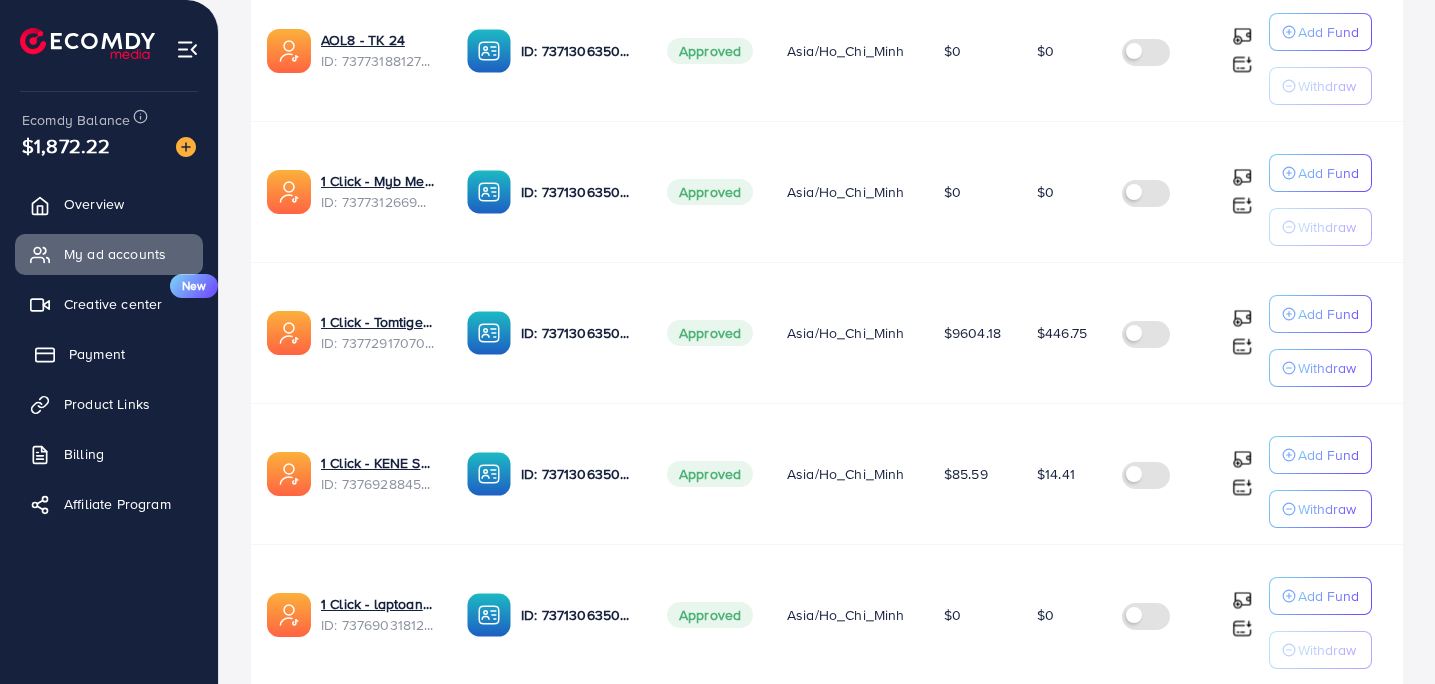 click on "Payment" at bounding box center (97, 354) 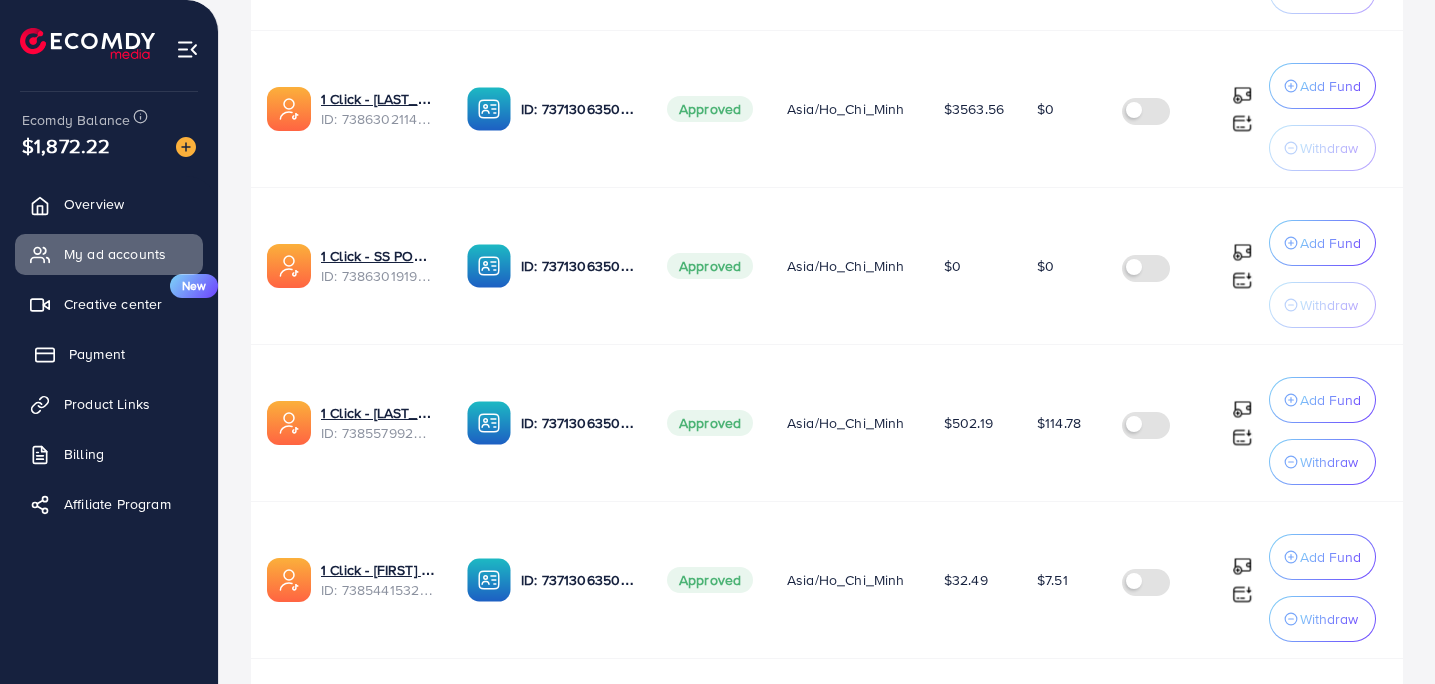 scroll, scrollTop: 0, scrollLeft: 0, axis: both 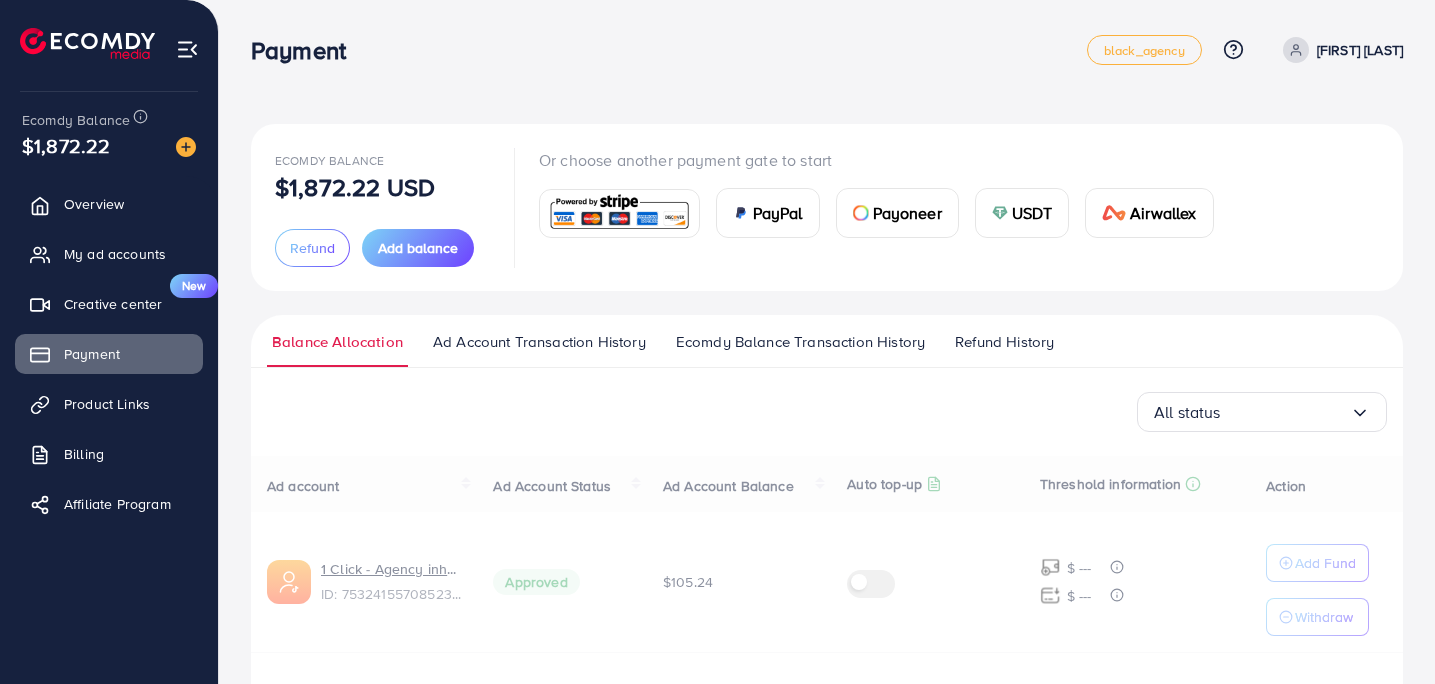 click on "Ad Account Transaction History" at bounding box center [539, 342] 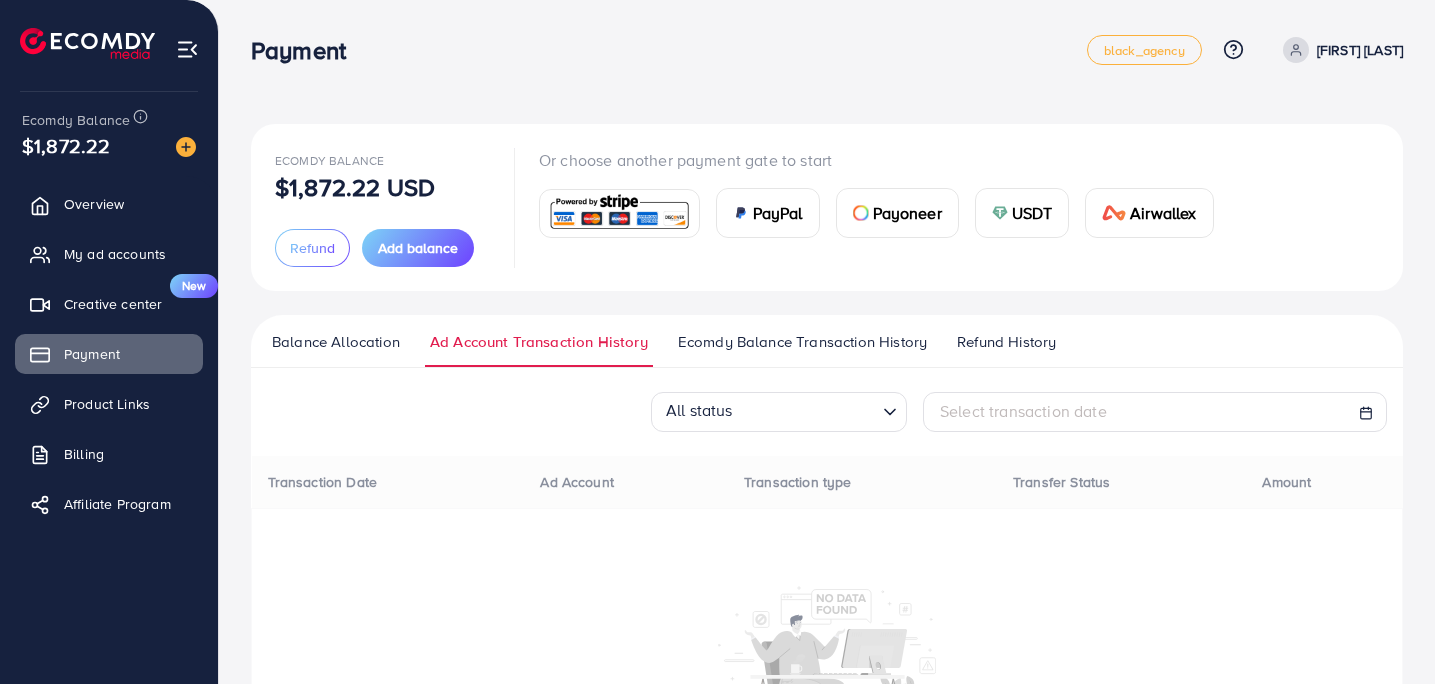 click on "Ecomdy Balance Transaction History" at bounding box center [802, 342] 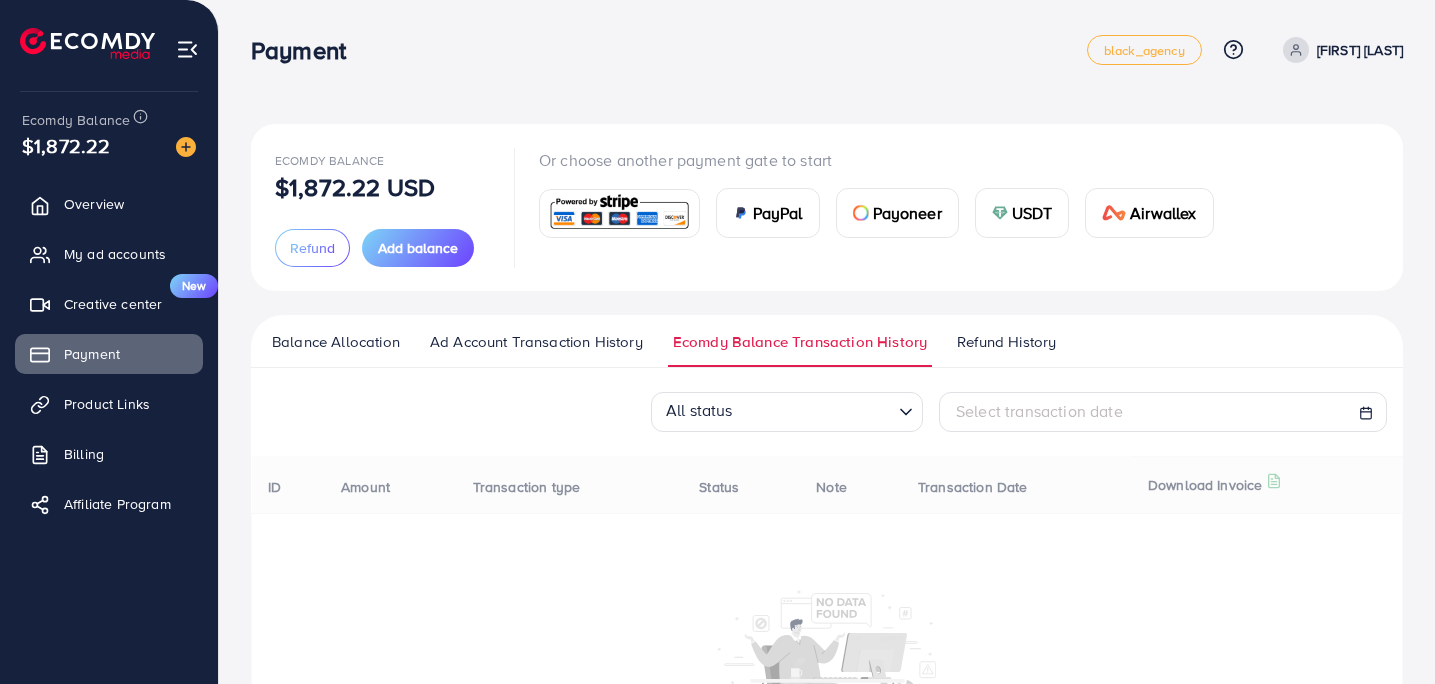 click on "Balance Allocation" at bounding box center (336, 342) 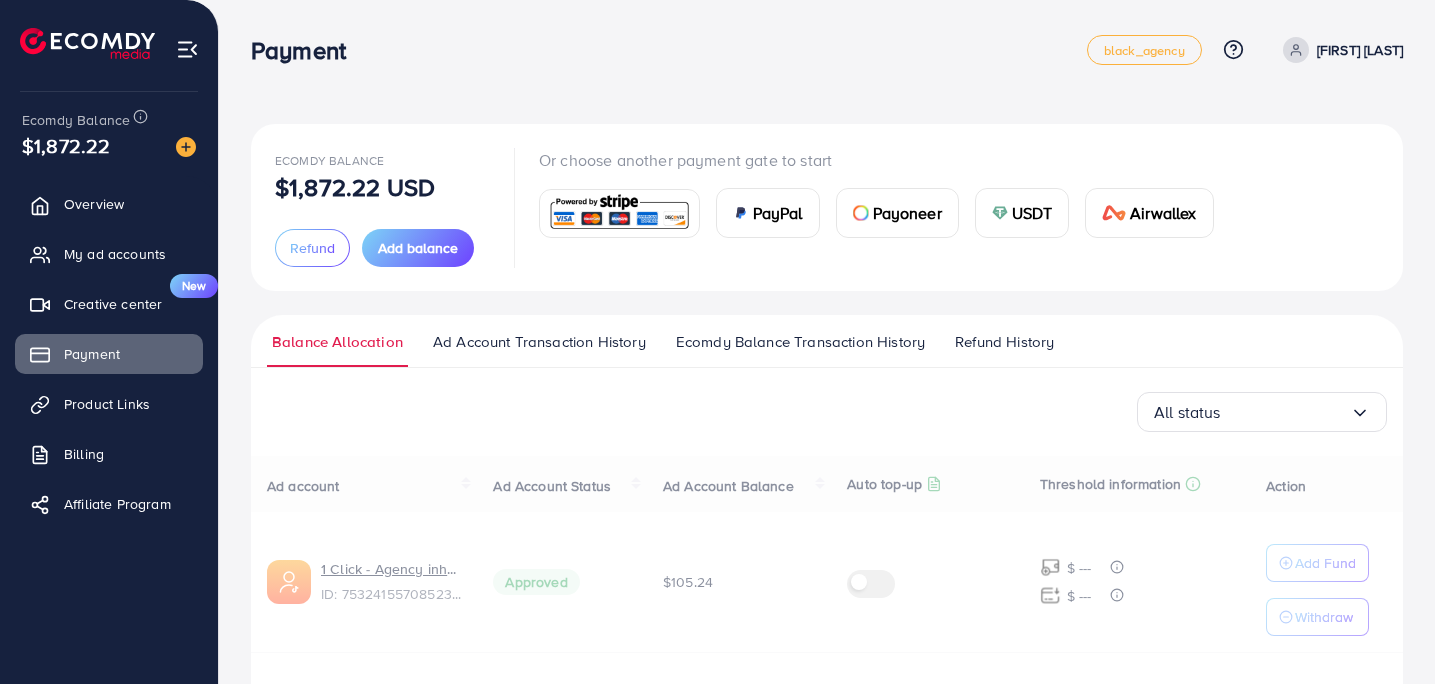 click on "Ad Account Transaction History" at bounding box center [539, 342] 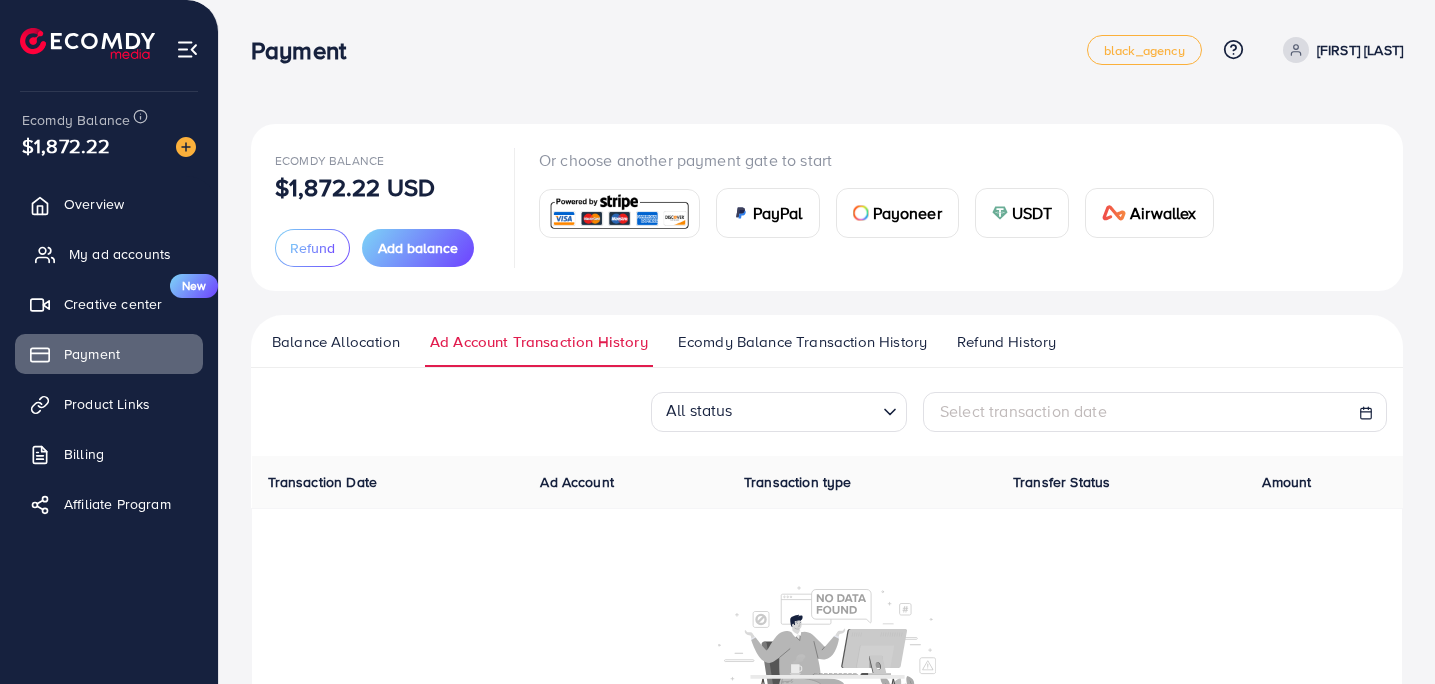 click on "My ad accounts" at bounding box center [120, 254] 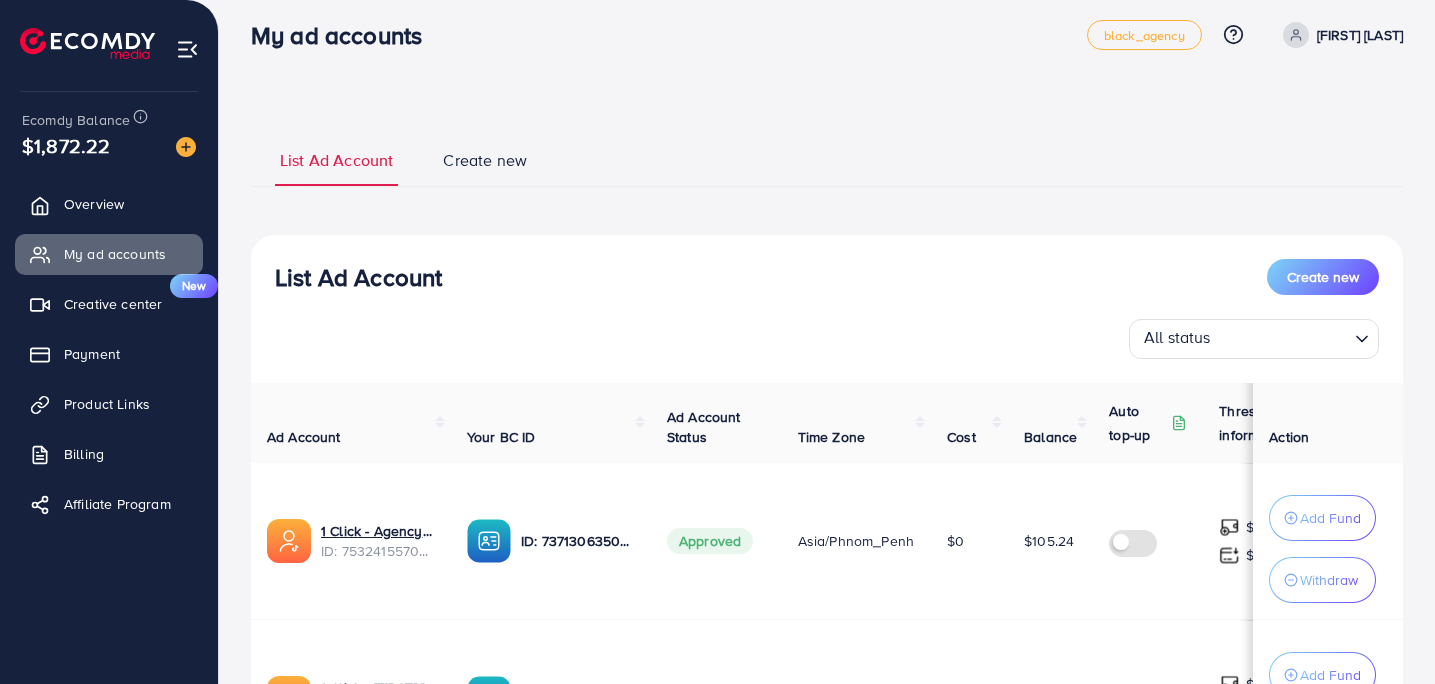 scroll, scrollTop: 367, scrollLeft: 0, axis: vertical 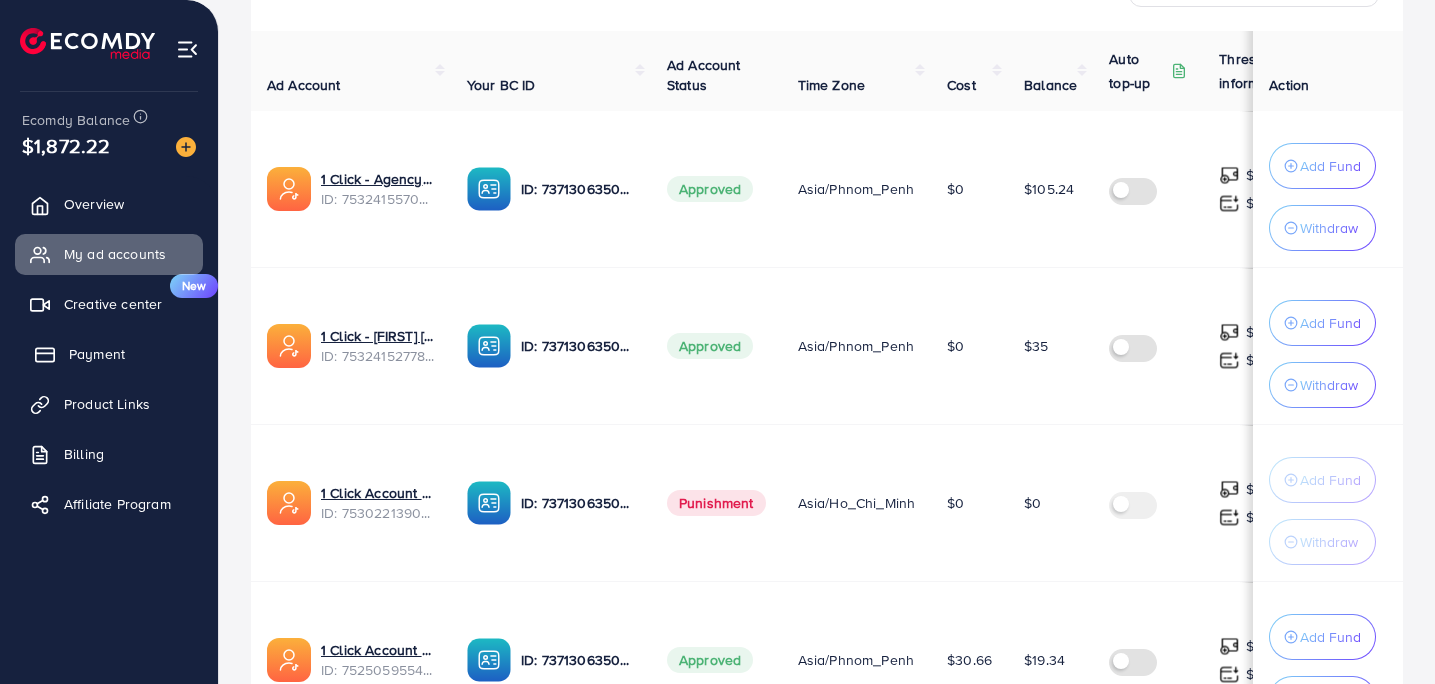 click on "Payment" at bounding box center [97, 354] 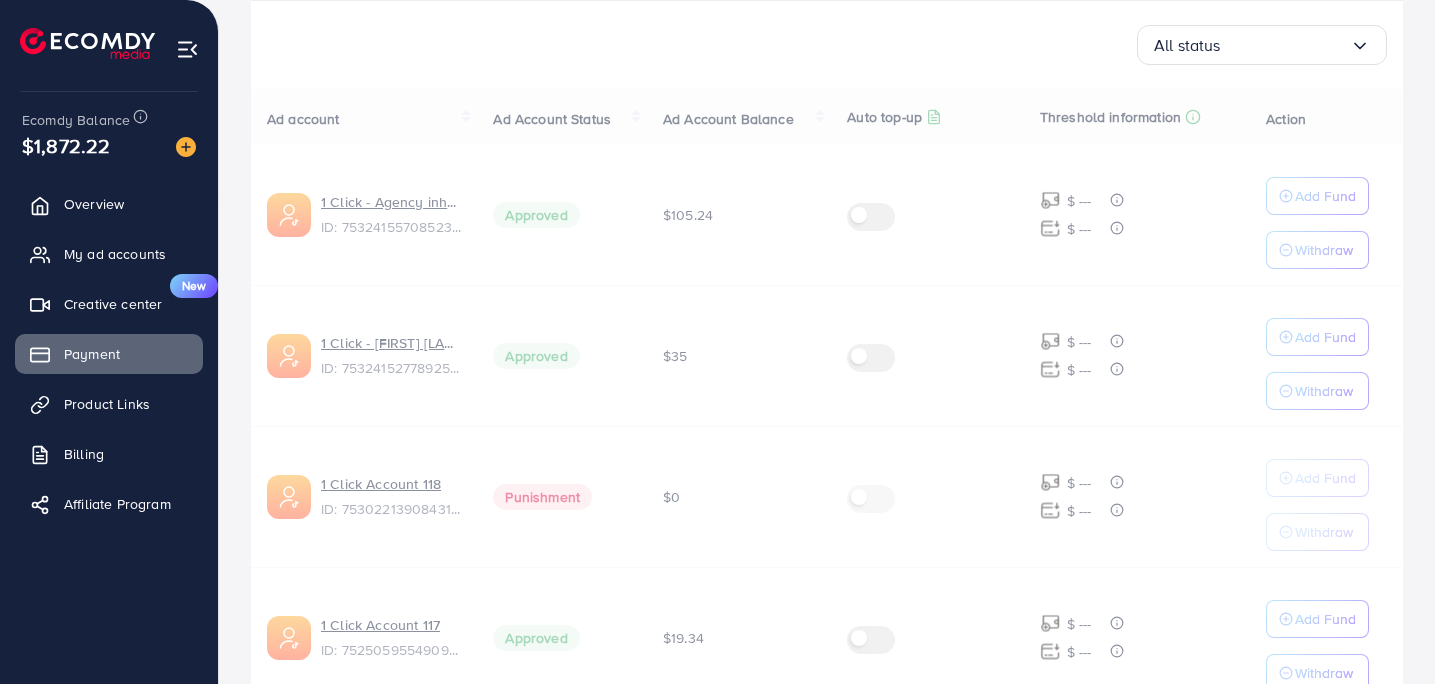 scroll, scrollTop: 0, scrollLeft: 0, axis: both 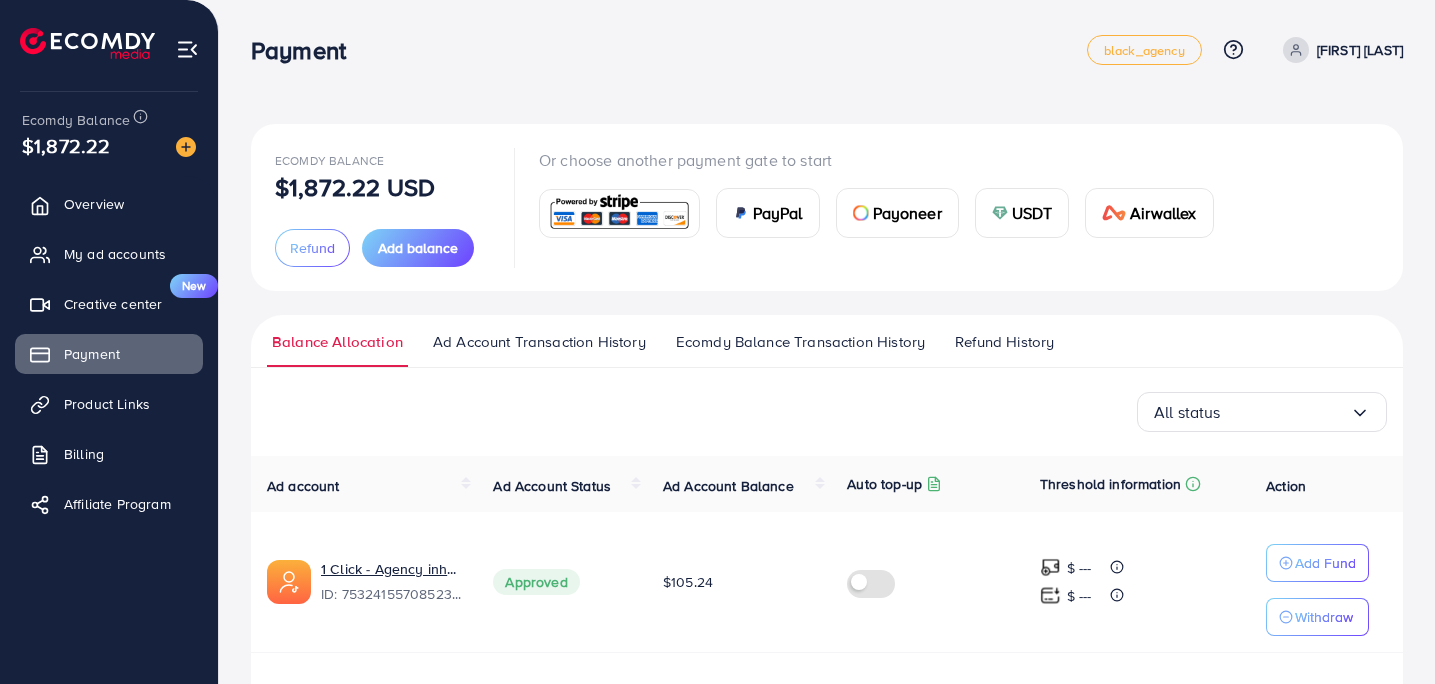 click on "Ad Account Transaction History" at bounding box center [539, 349] 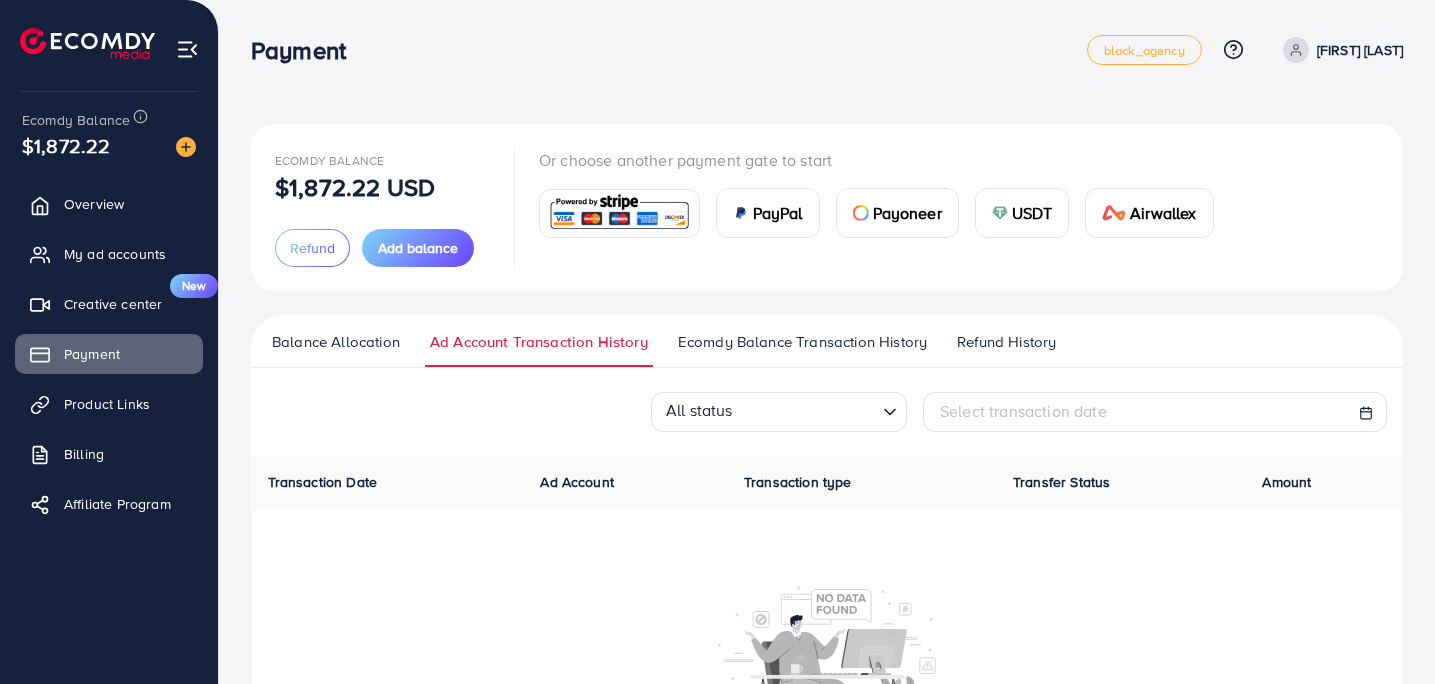 click on "Select transaction date" at bounding box center [1155, 412] 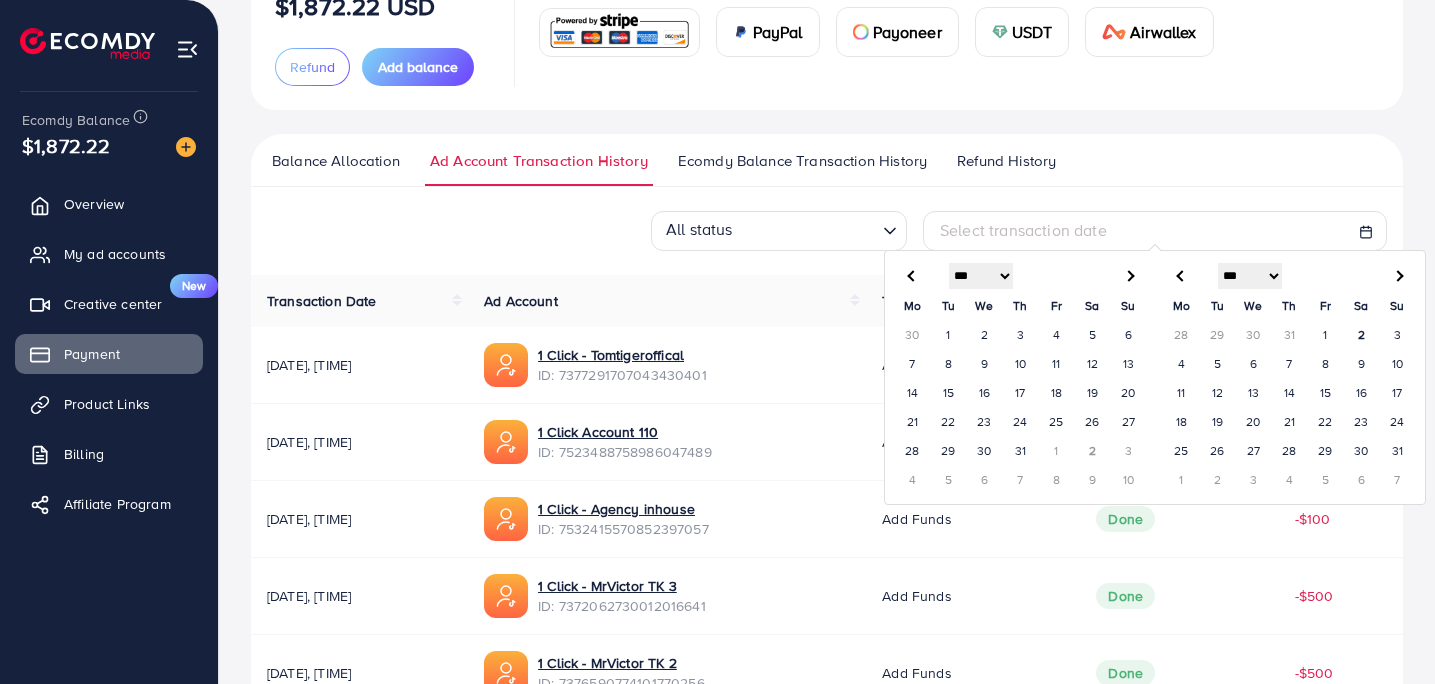 scroll, scrollTop: 192, scrollLeft: 0, axis: vertical 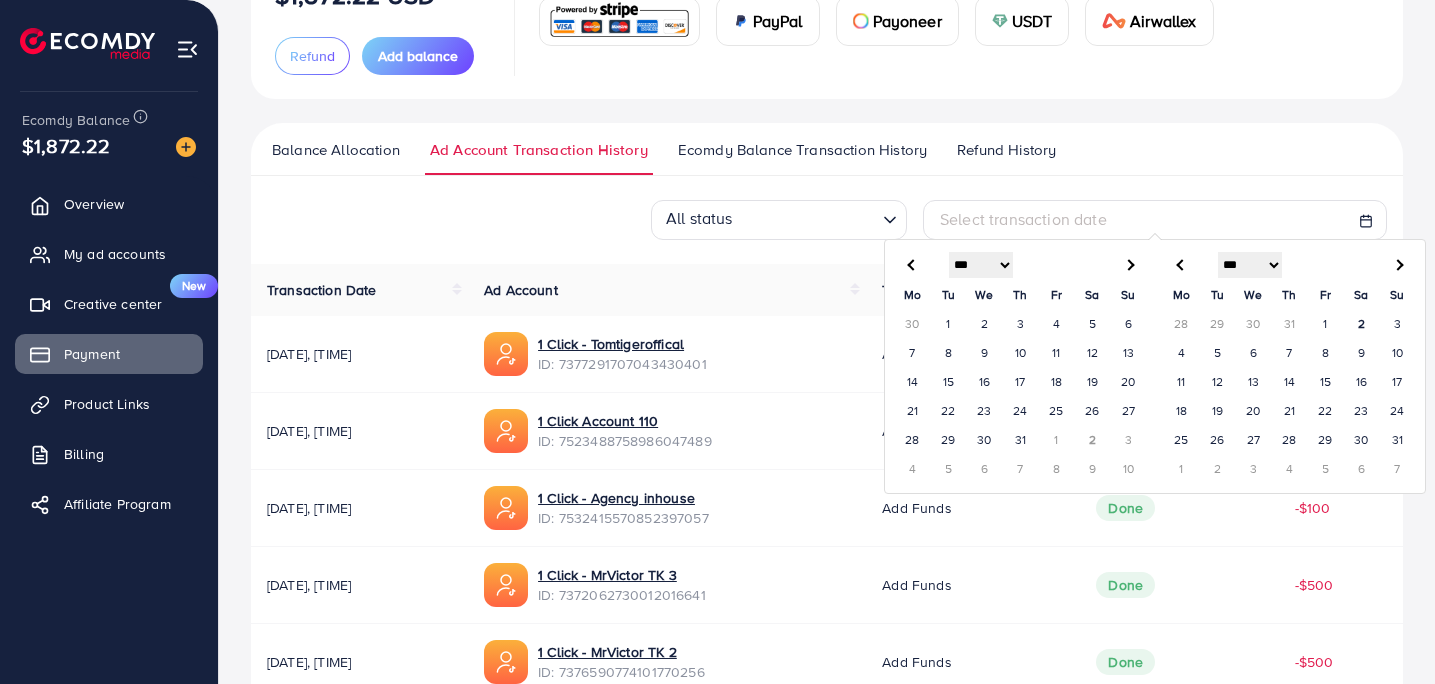 click on "29" at bounding box center (949, 439) 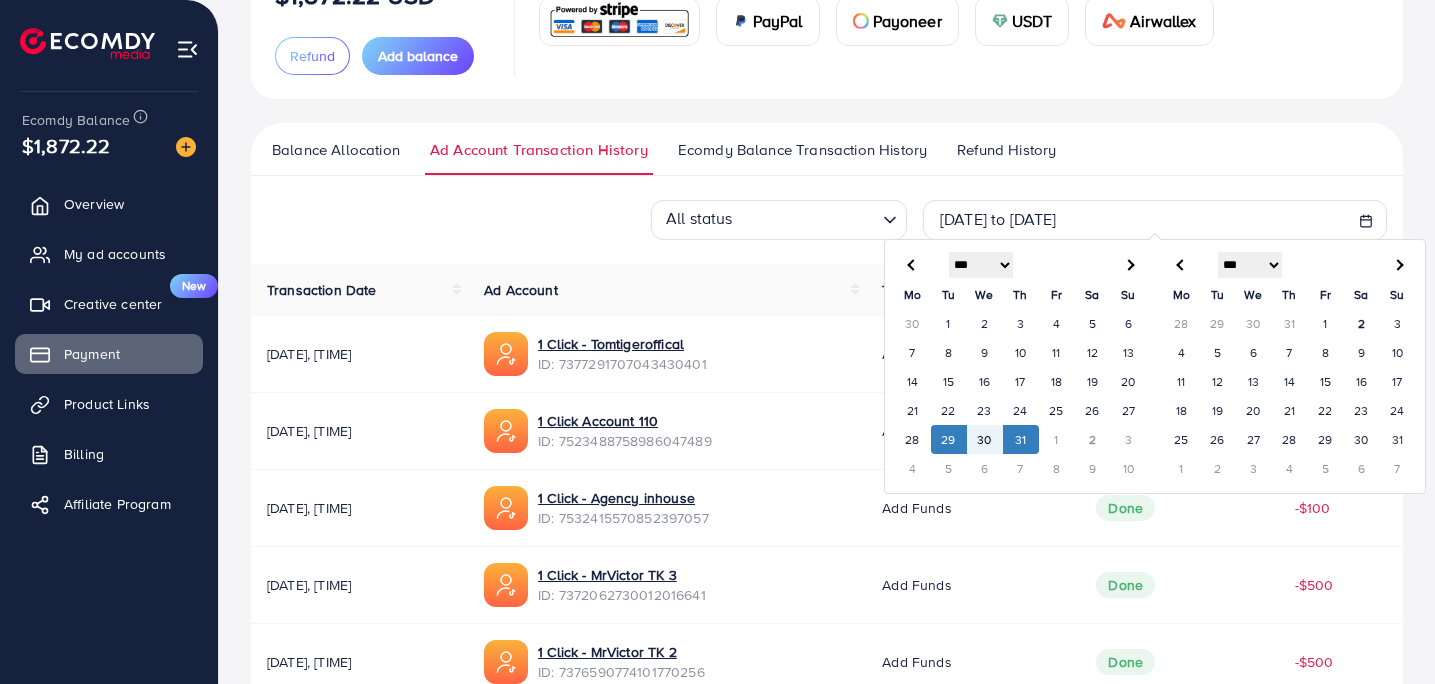 click on "31" at bounding box center (1021, 439) 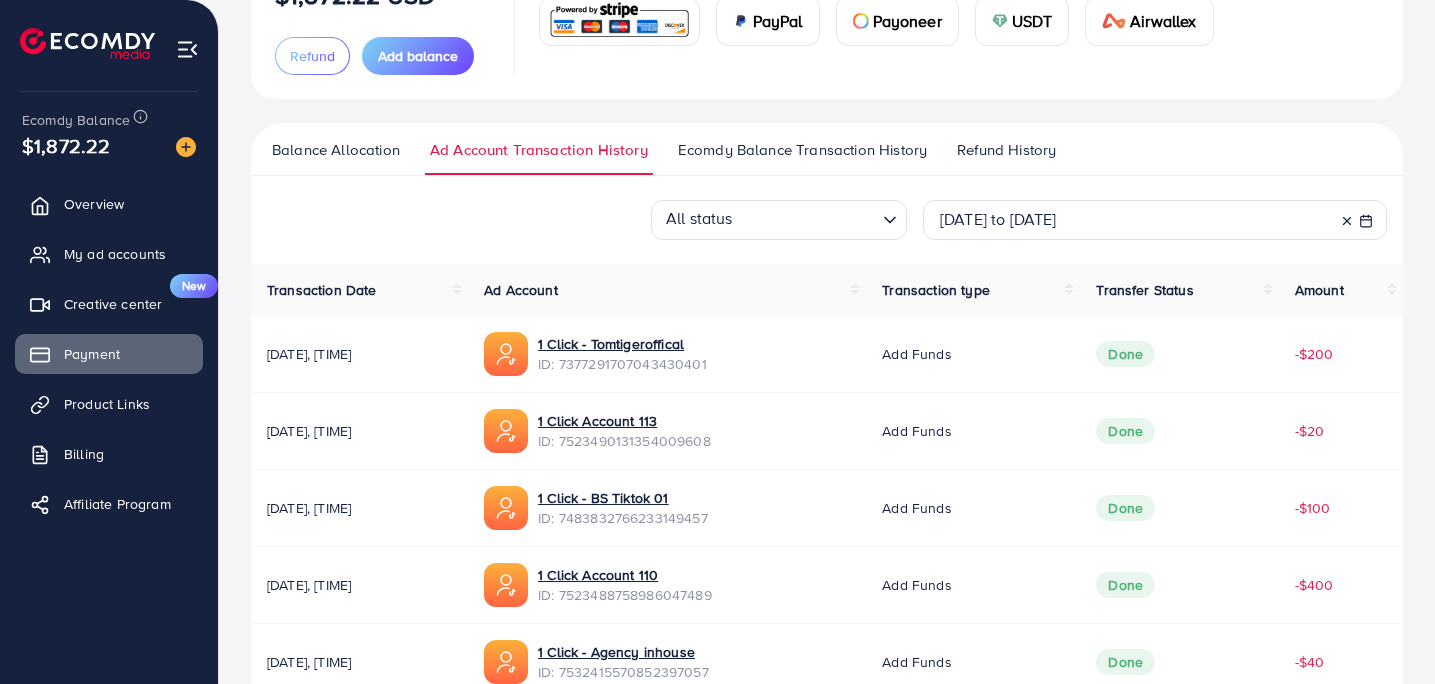 scroll, scrollTop: 695, scrollLeft: 0, axis: vertical 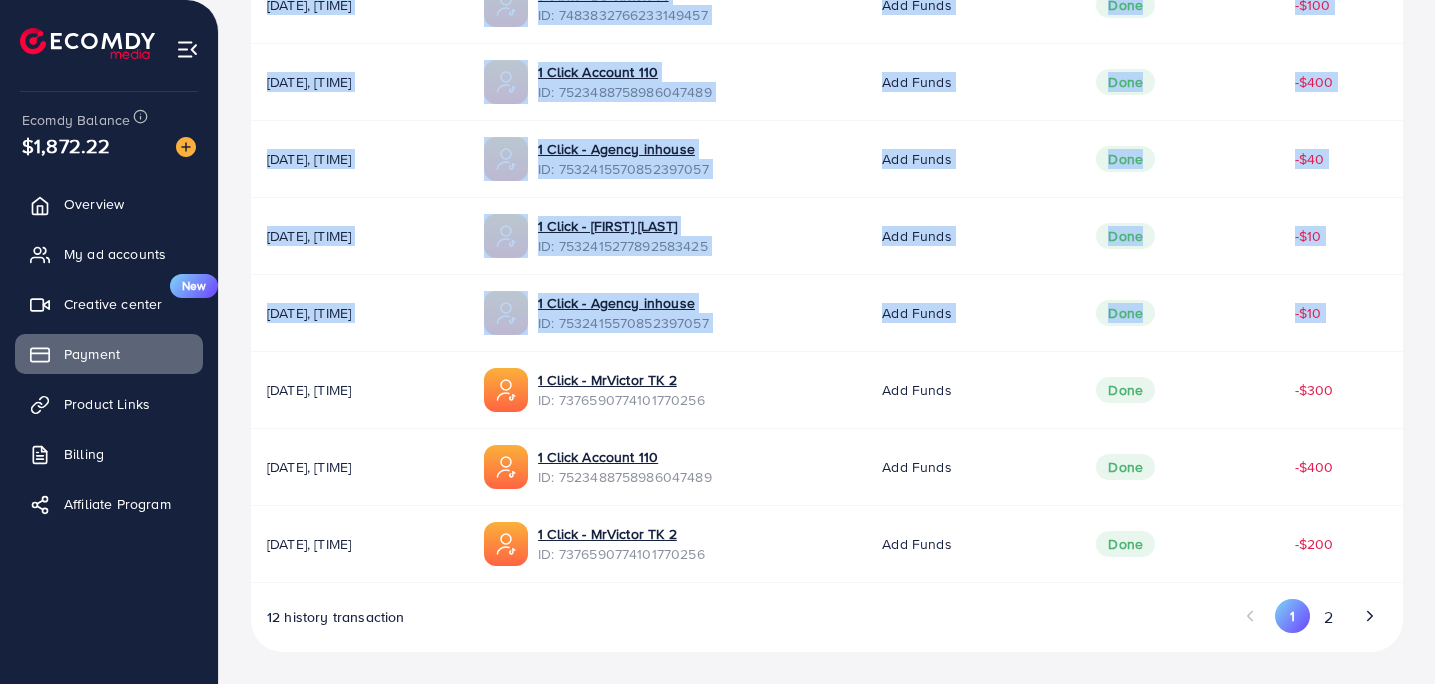 drag, startPoint x: 350, startPoint y: 355, endPoint x: 248, endPoint y: 259, distance: 140.07141 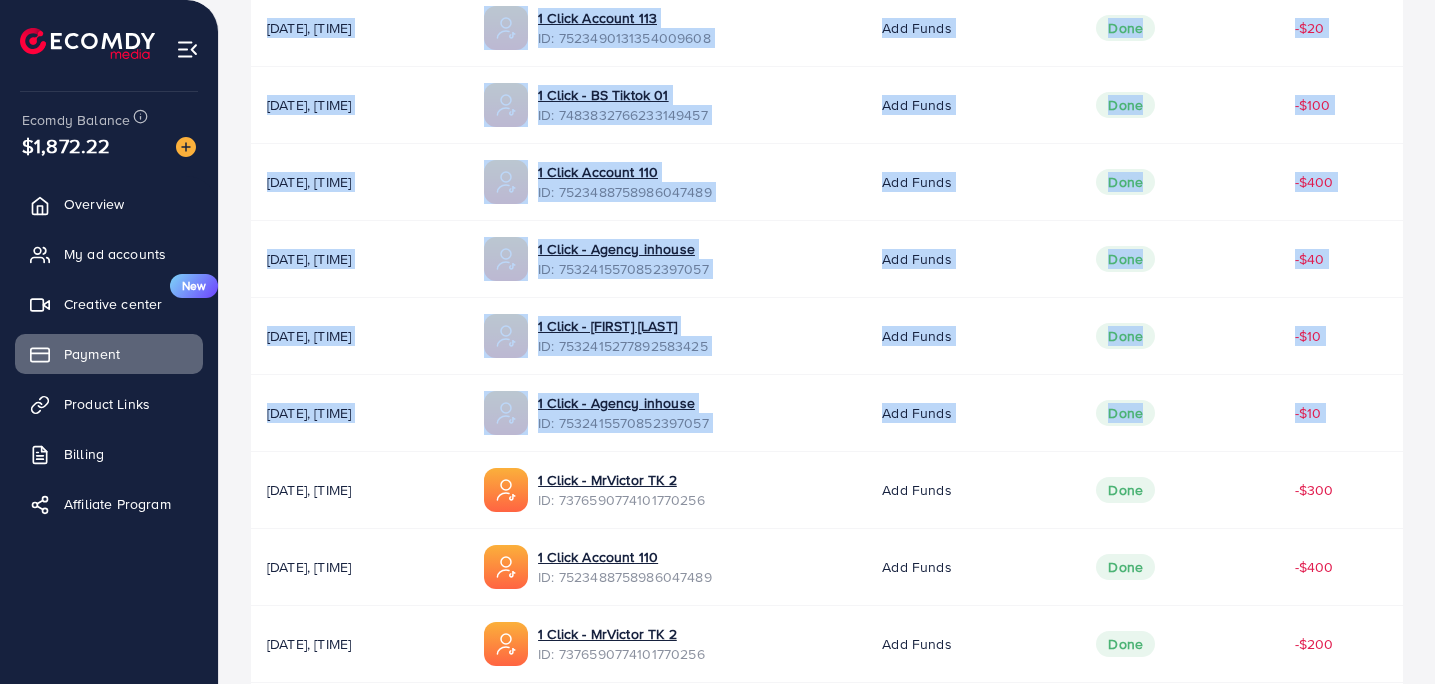 scroll, scrollTop: 587, scrollLeft: 0, axis: vertical 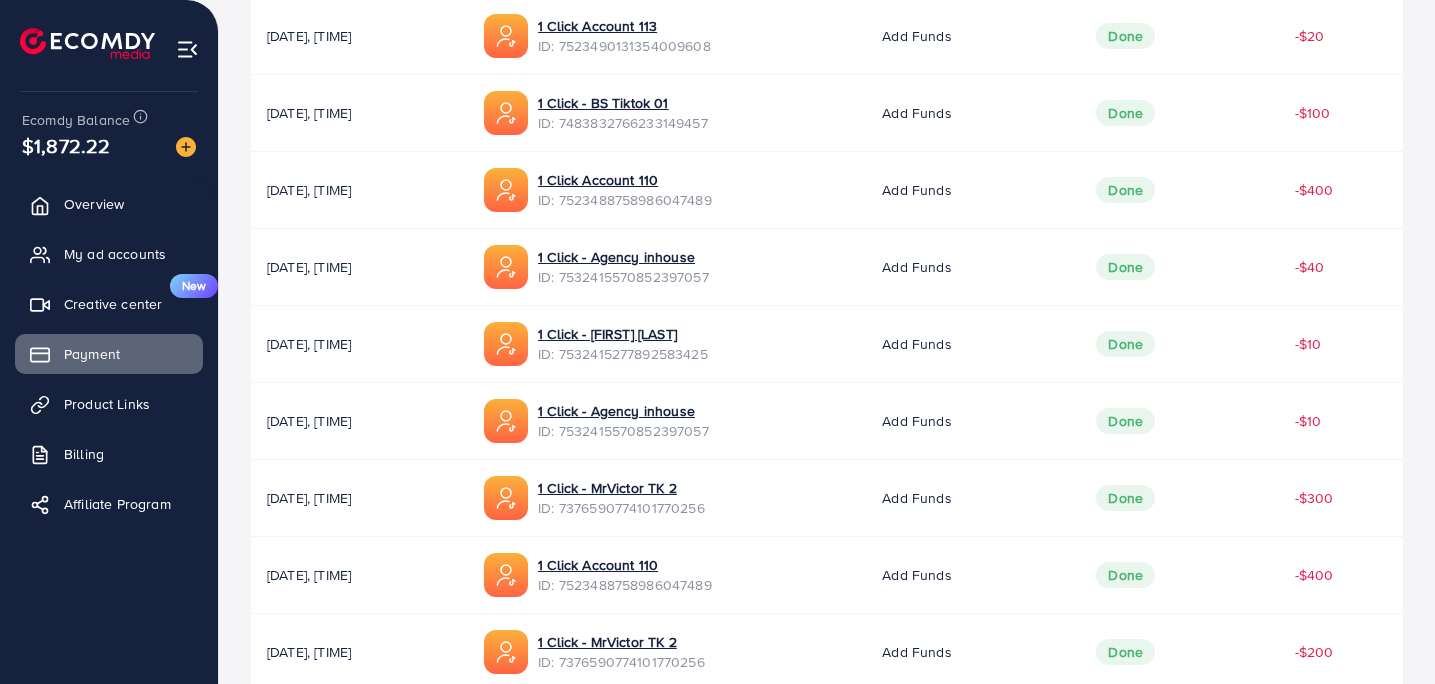 click on "ID: 7532415277892583425" at bounding box center [623, 354] 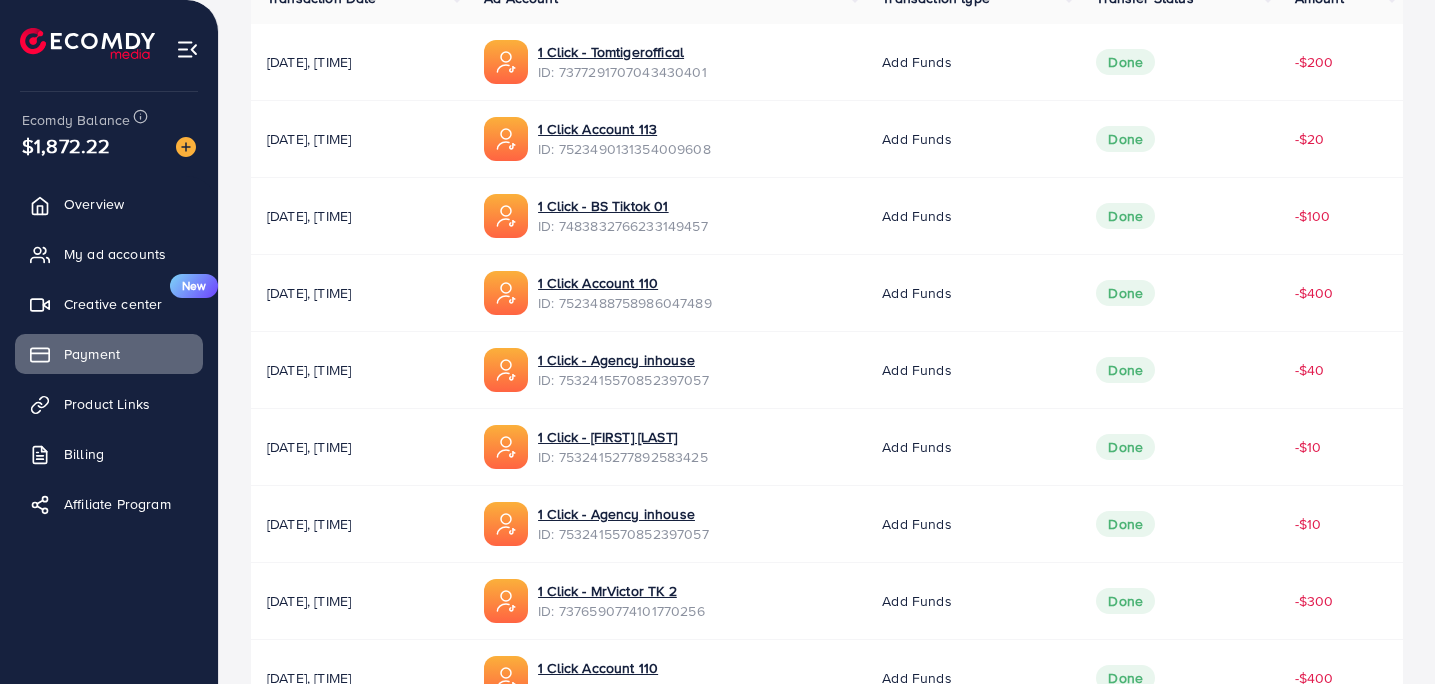 click on "ID: 7483832766233149457" at bounding box center [623, 226] 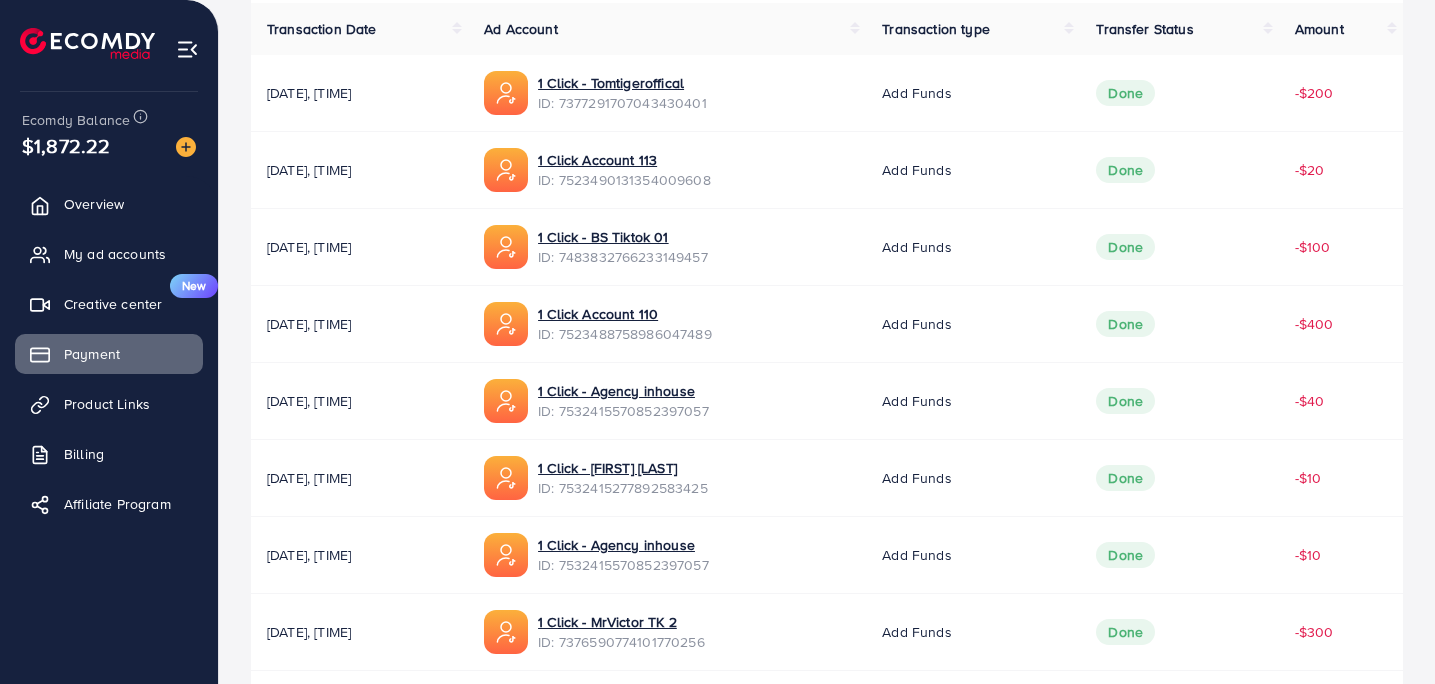 scroll, scrollTop: 450, scrollLeft: 0, axis: vertical 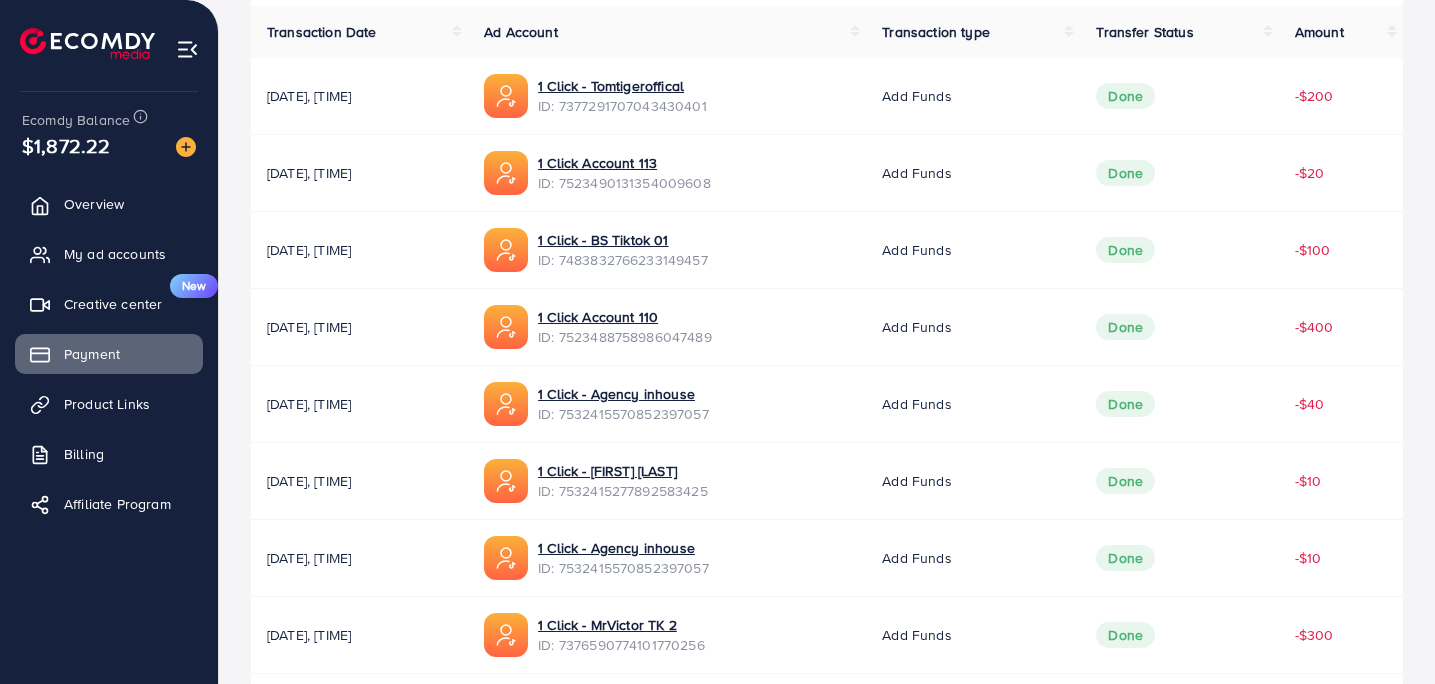 click on "ID: 7523490131354009608" at bounding box center (624, 183) 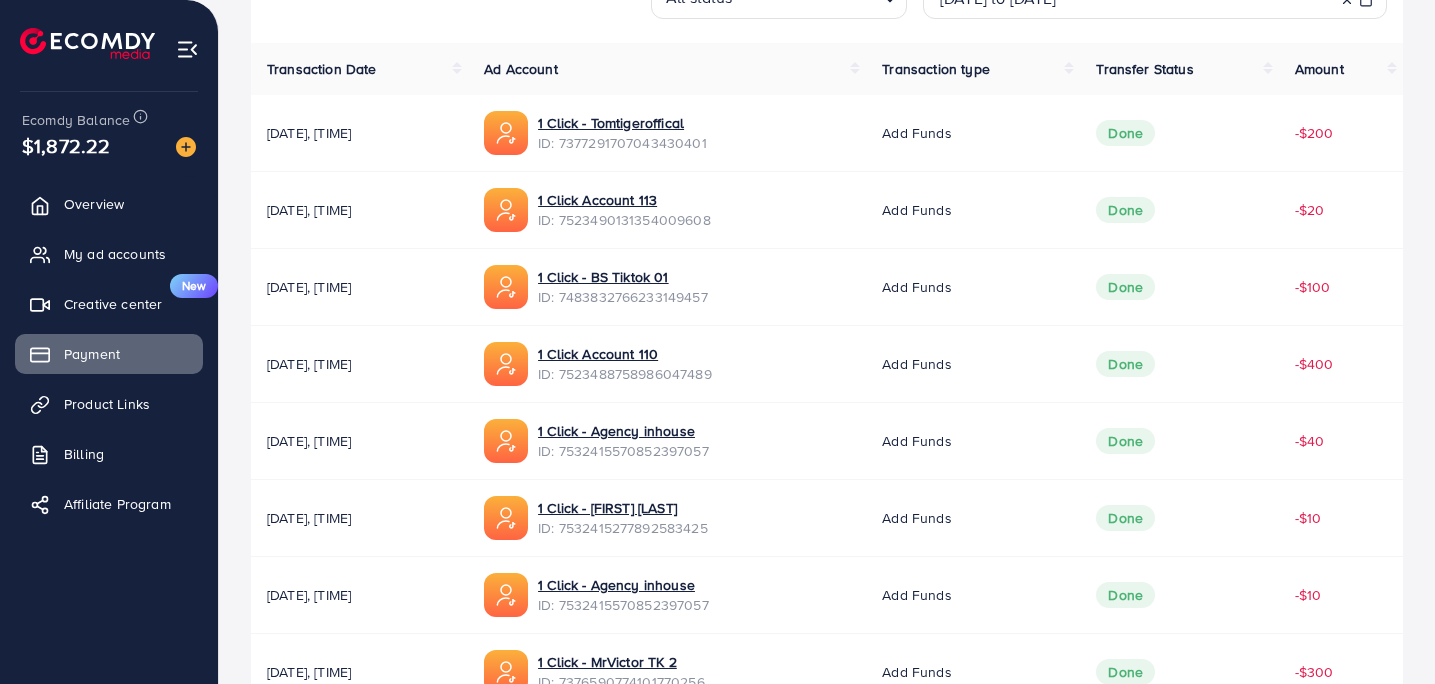 scroll, scrollTop: 412, scrollLeft: 0, axis: vertical 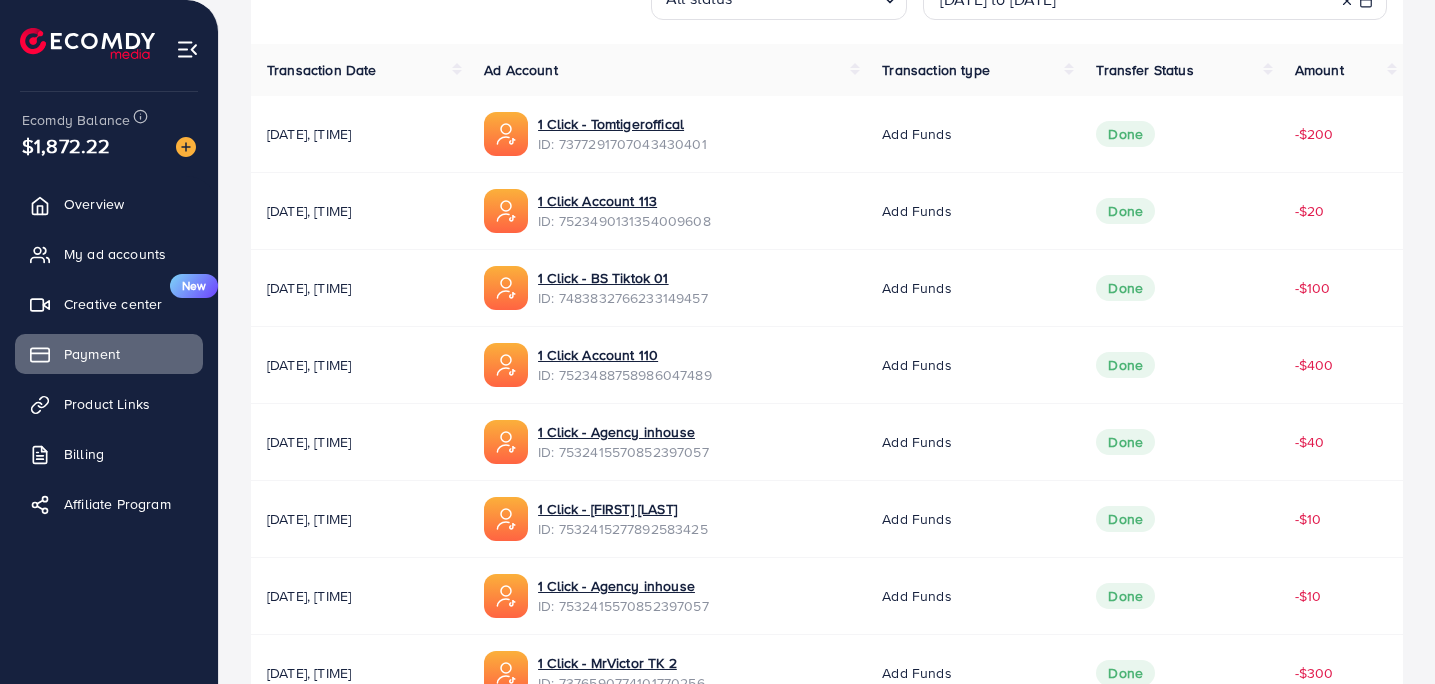 click on "ID: 7377291707043430401" at bounding box center (622, 144) 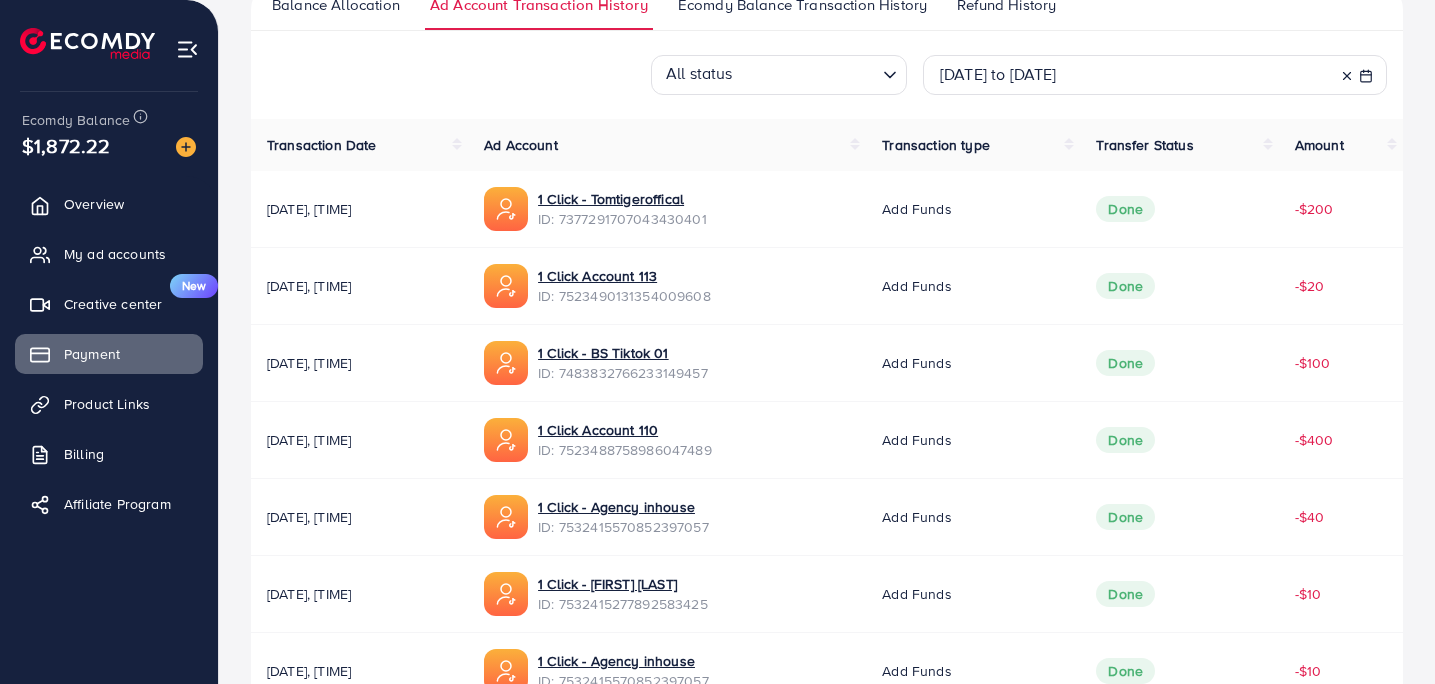 scroll, scrollTop: 695, scrollLeft: 0, axis: vertical 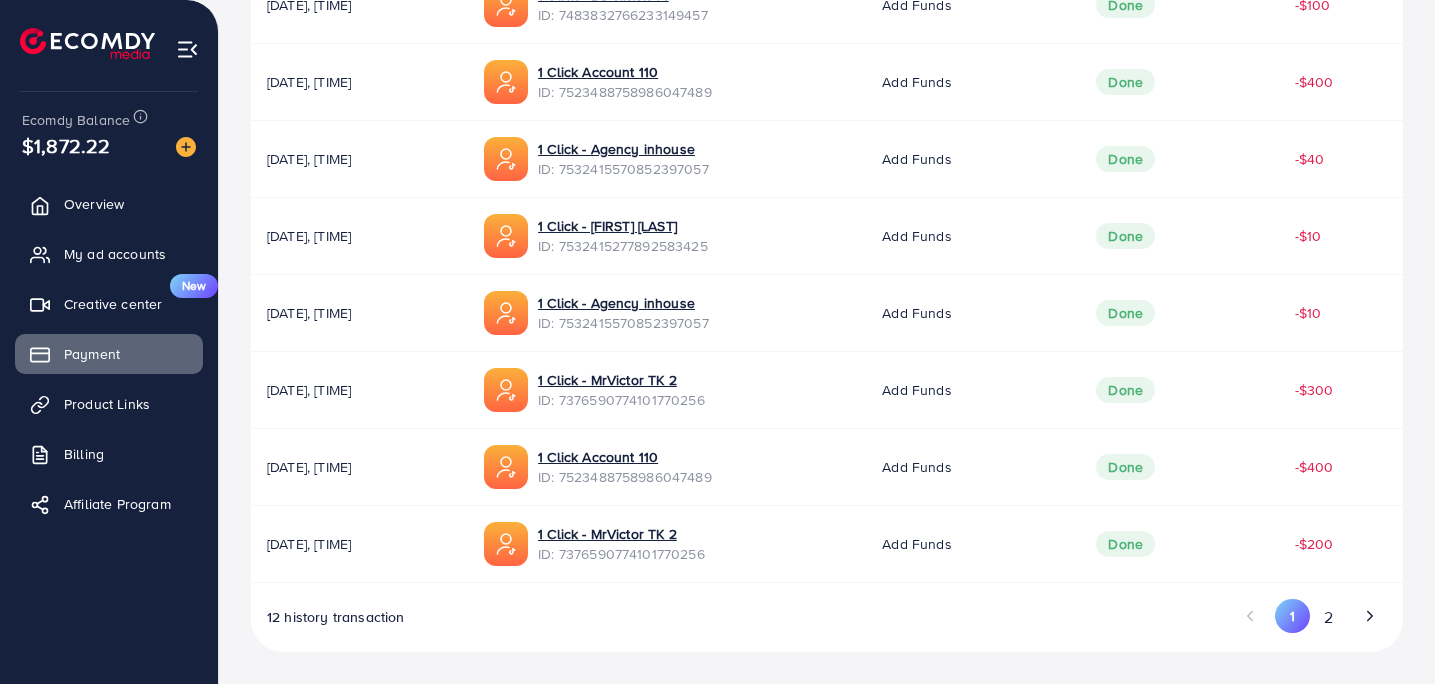 drag, startPoint x: 722, startPoint y: 303, endPoint x: 558, endPoint y: 298, distance: 164.0762 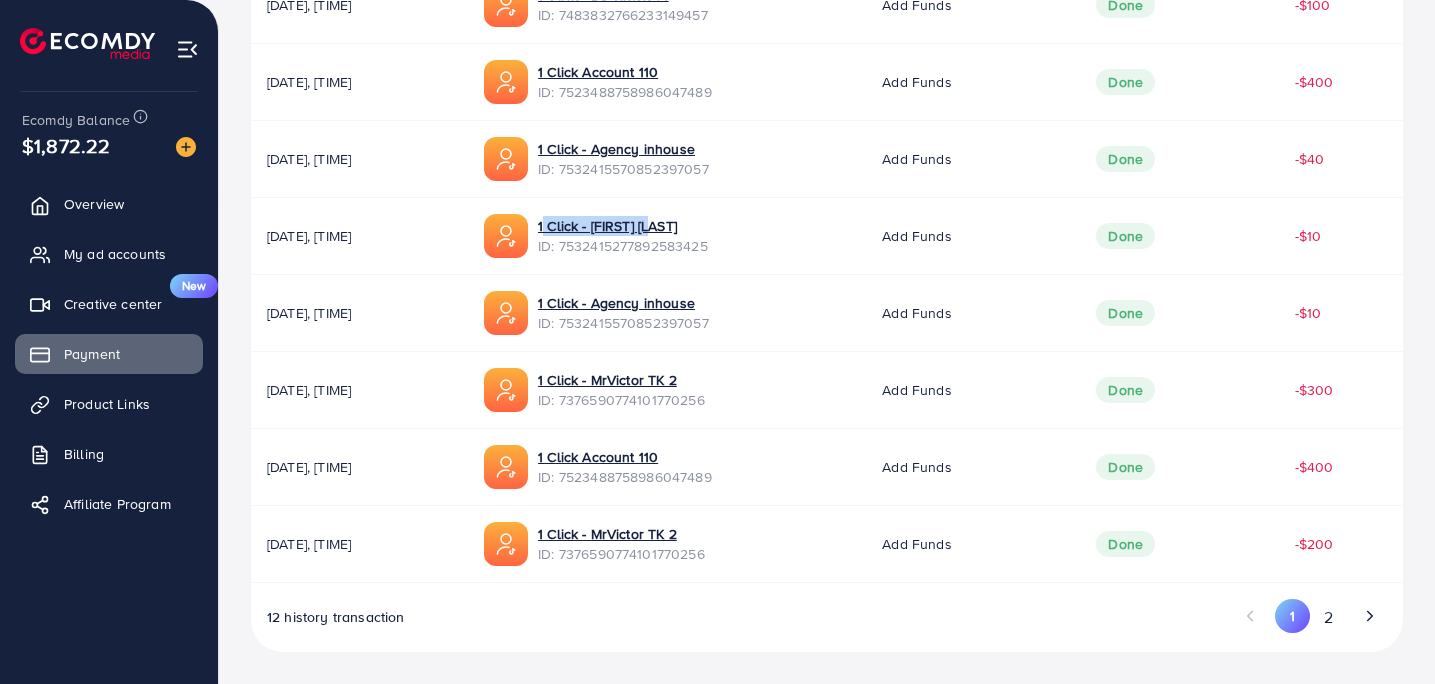 drag, startPoint x: 800, startPoint y: 223, endPoint x: 572, endPoint y: 225, distance: 228.00877 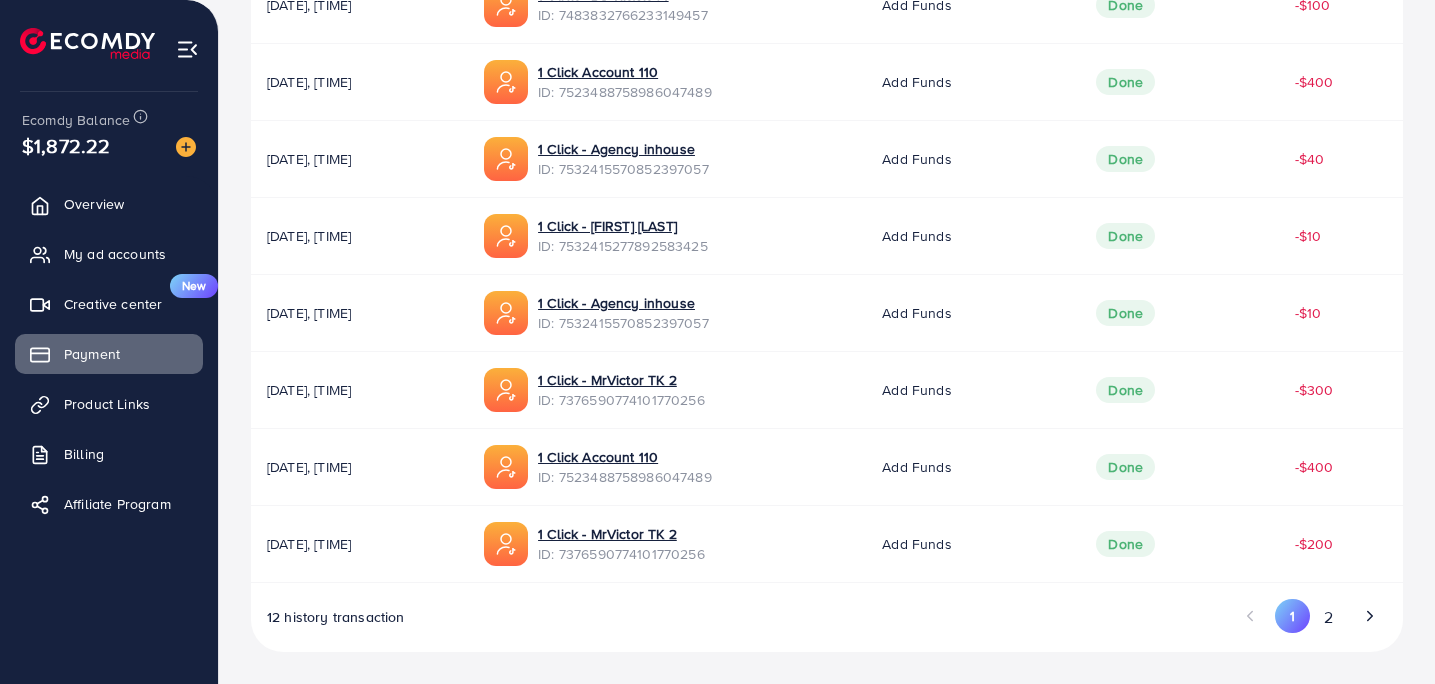 scroll, scrollTop: 291, scrollLeft: 0, axis: vertical 